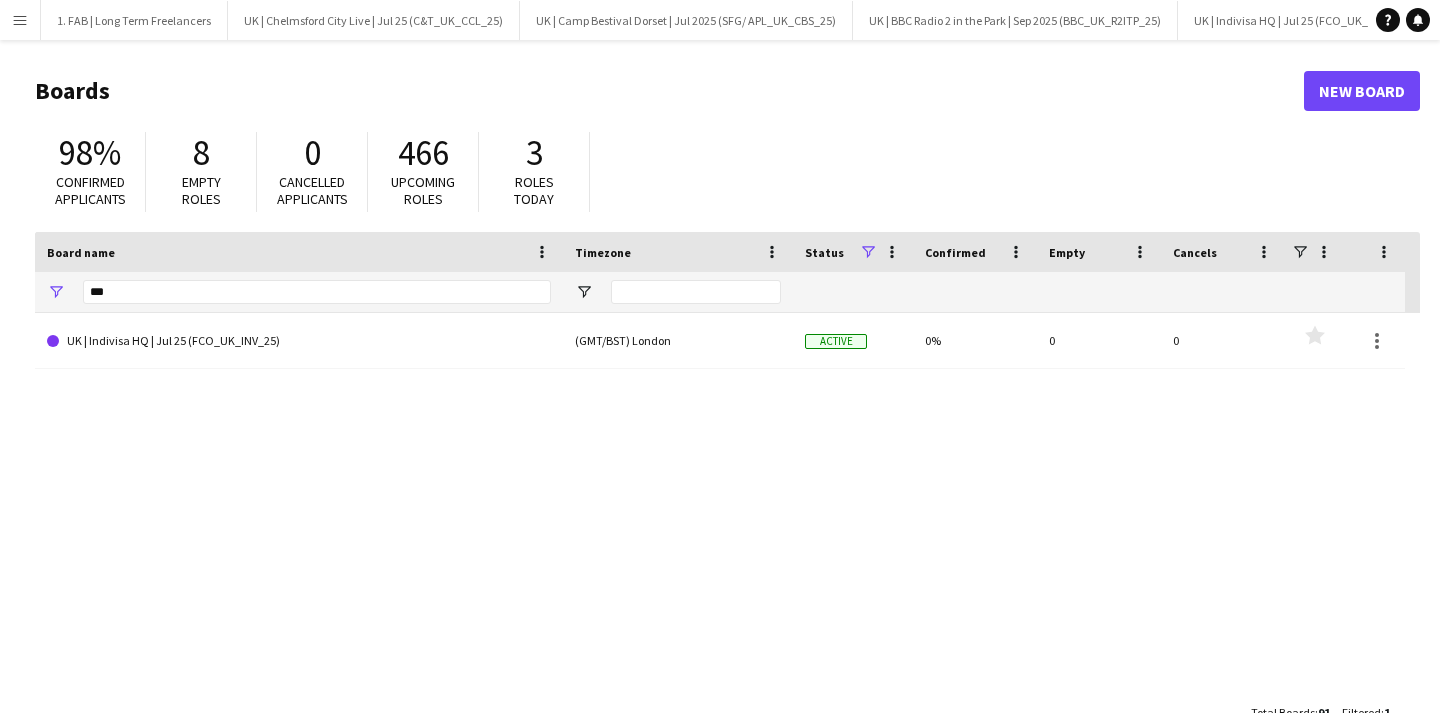 scroll, scrollTop: 0, scrollLeft: 0, axis: both 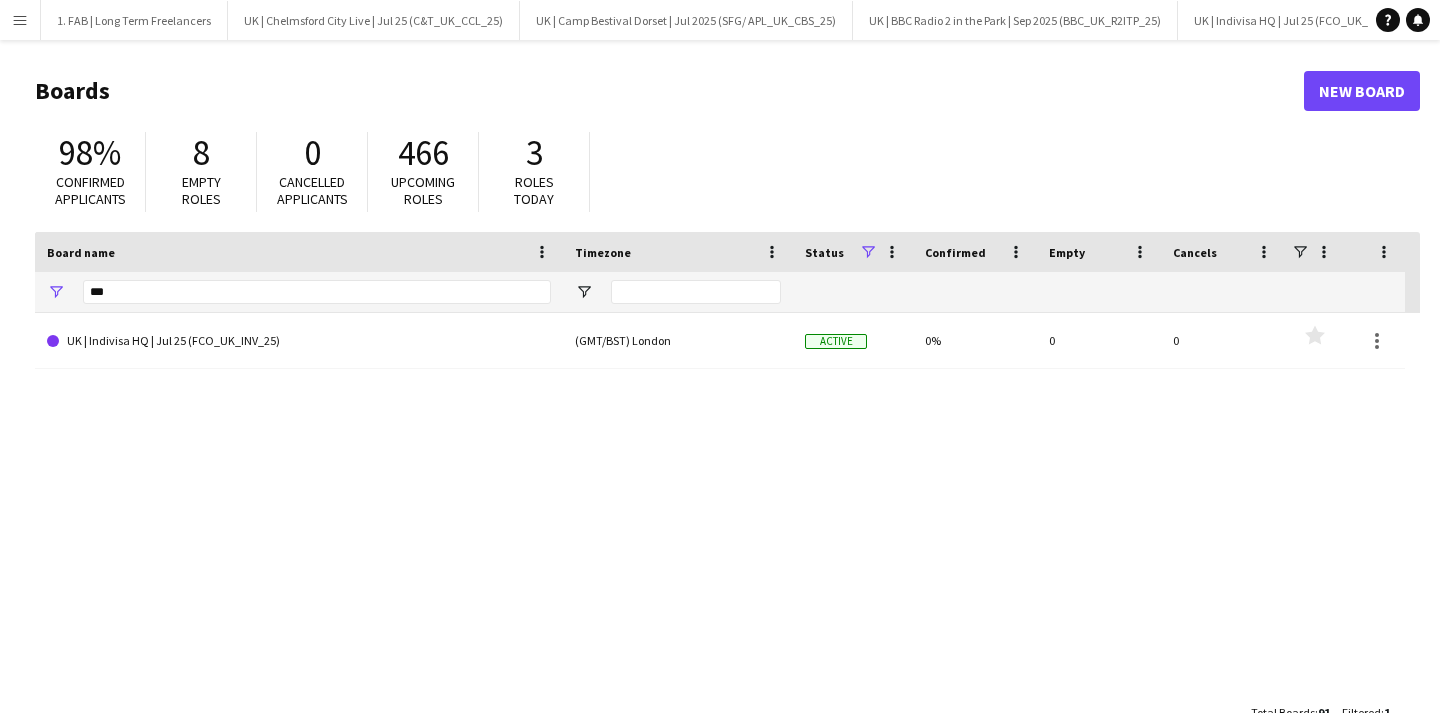 click on "Menu" at bounding box center [20, 20] 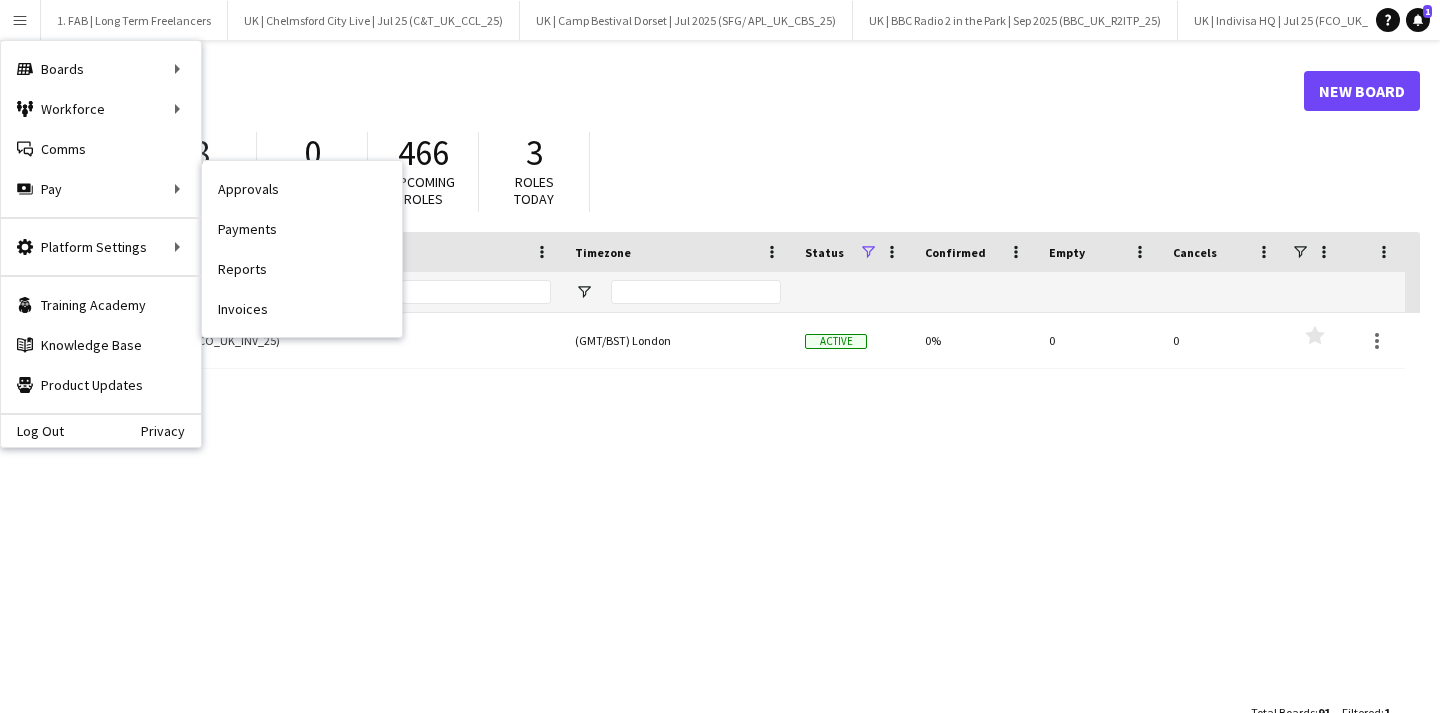 click on "Approvals" at bounding box center (302, 189) 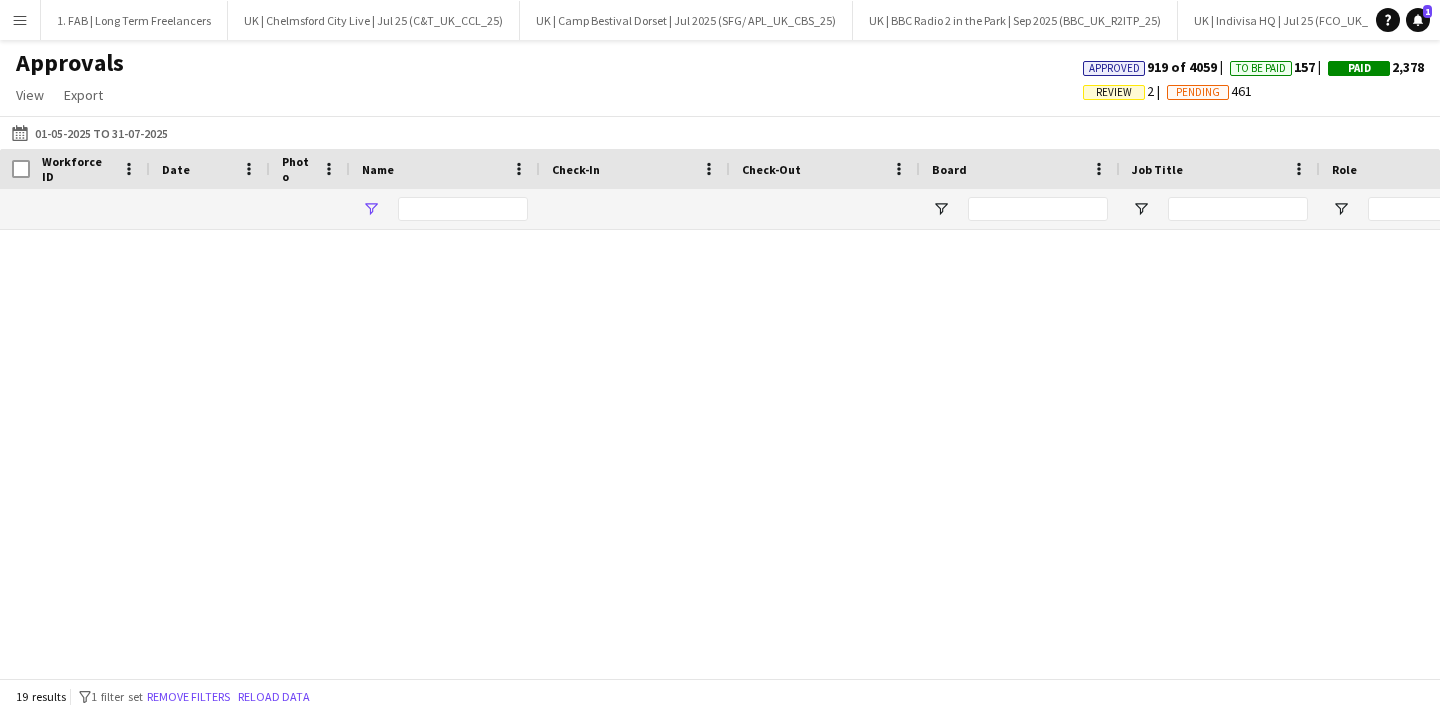 type on "*****" 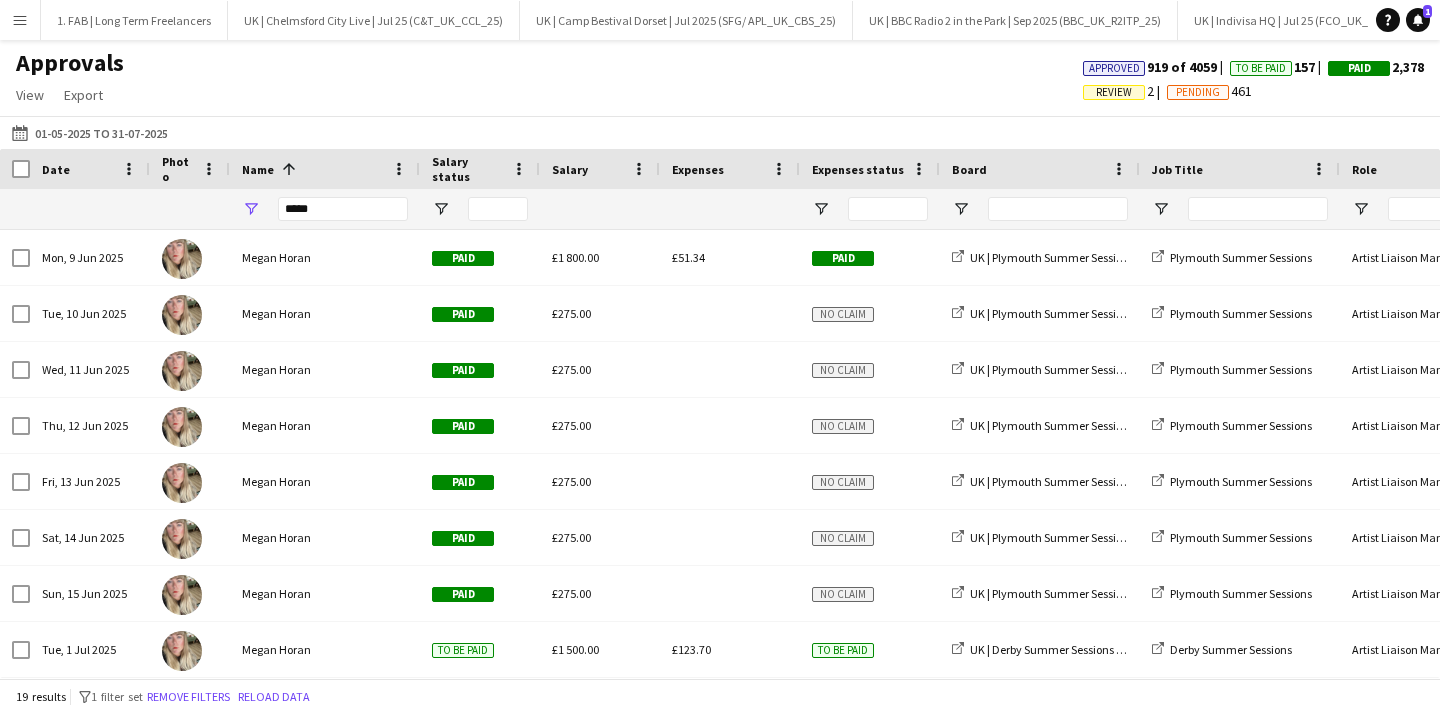 click on "Menu" at bounding box center [20, 20] 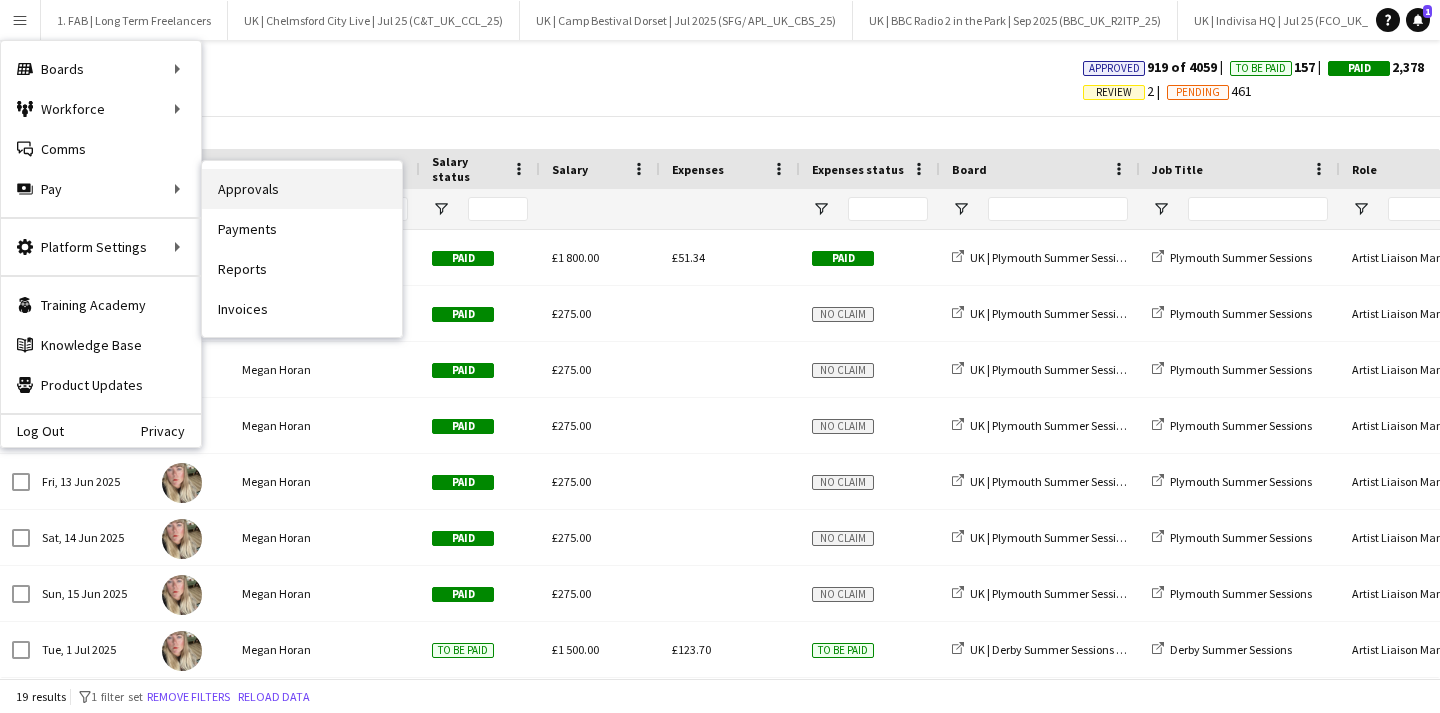click on "Approvals" at bounding box center [302, 189] 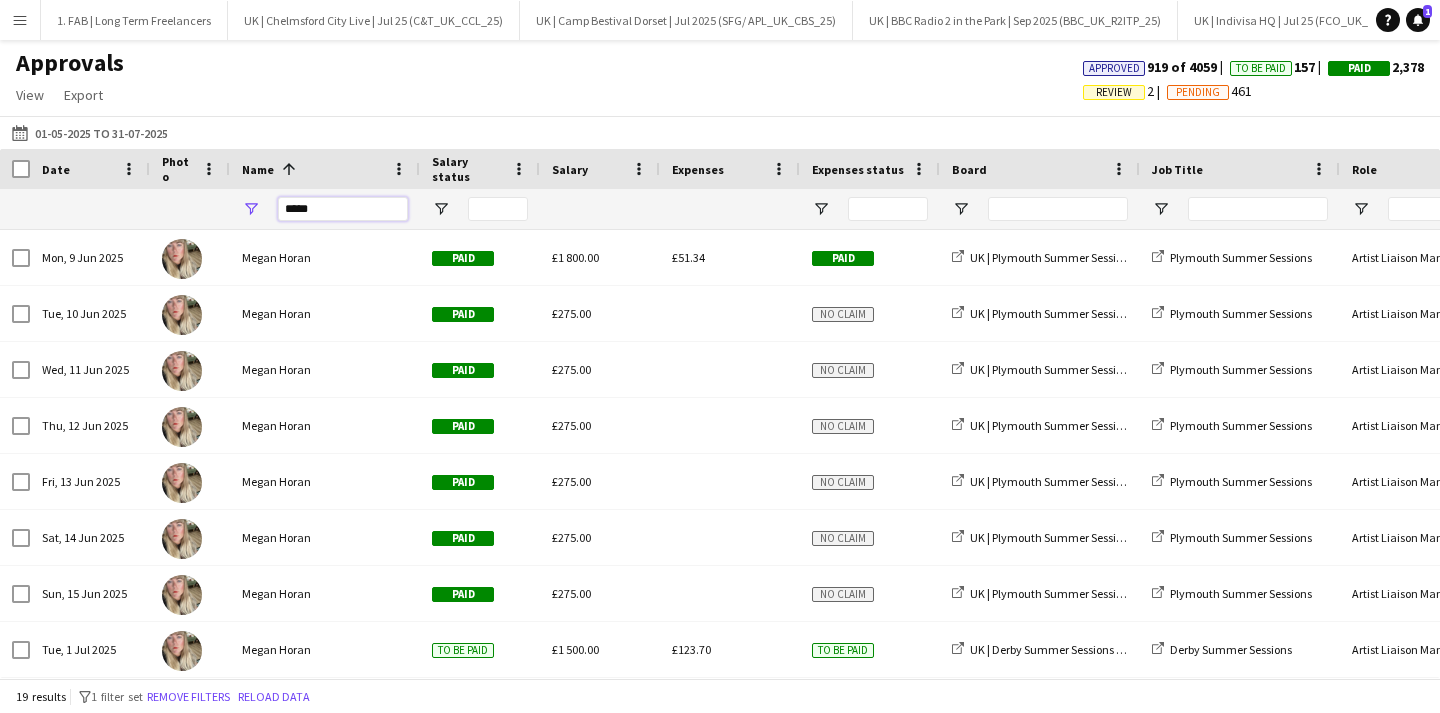drag, startPoint x: 343, startPoint y: 209, endPoint x: 124, endPoint y: 202, distance: 219.11185 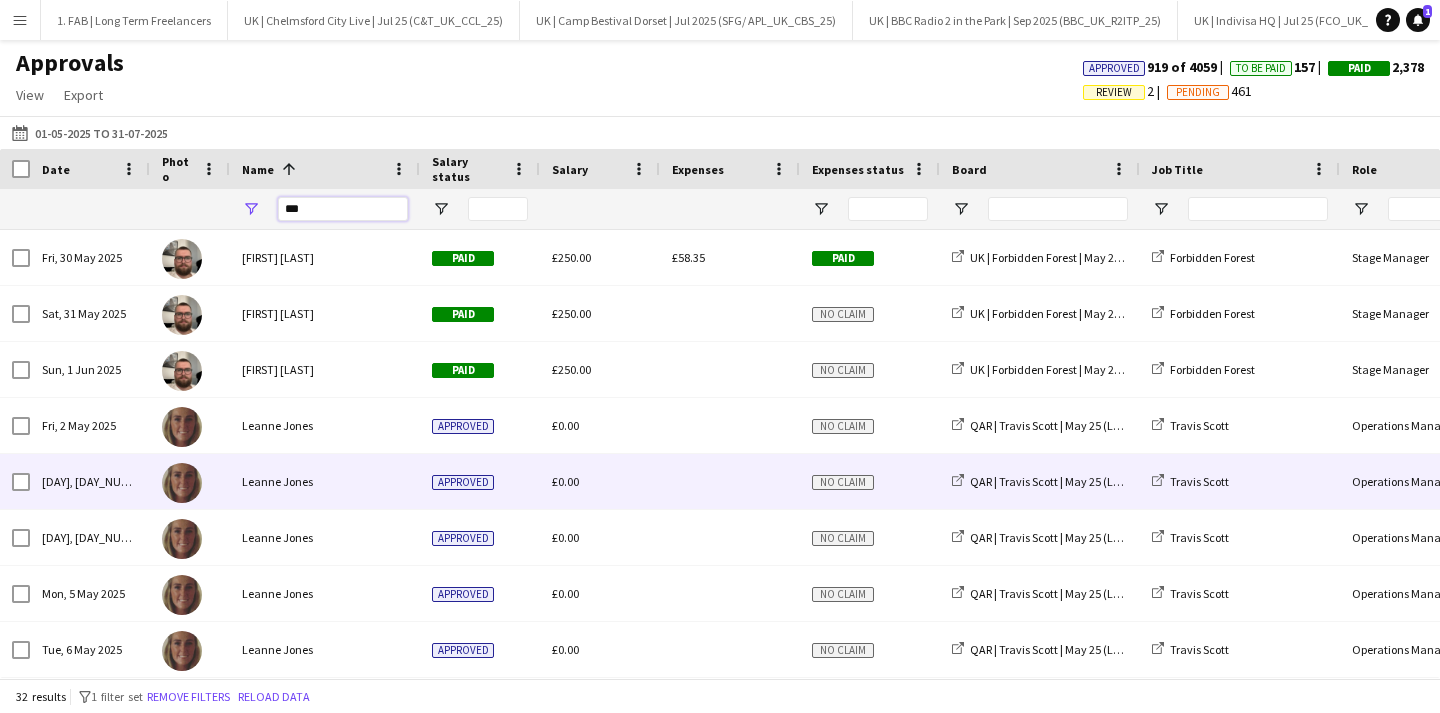 scroll, scrollTop: 170, scrollLeft: 0, axis: vertical 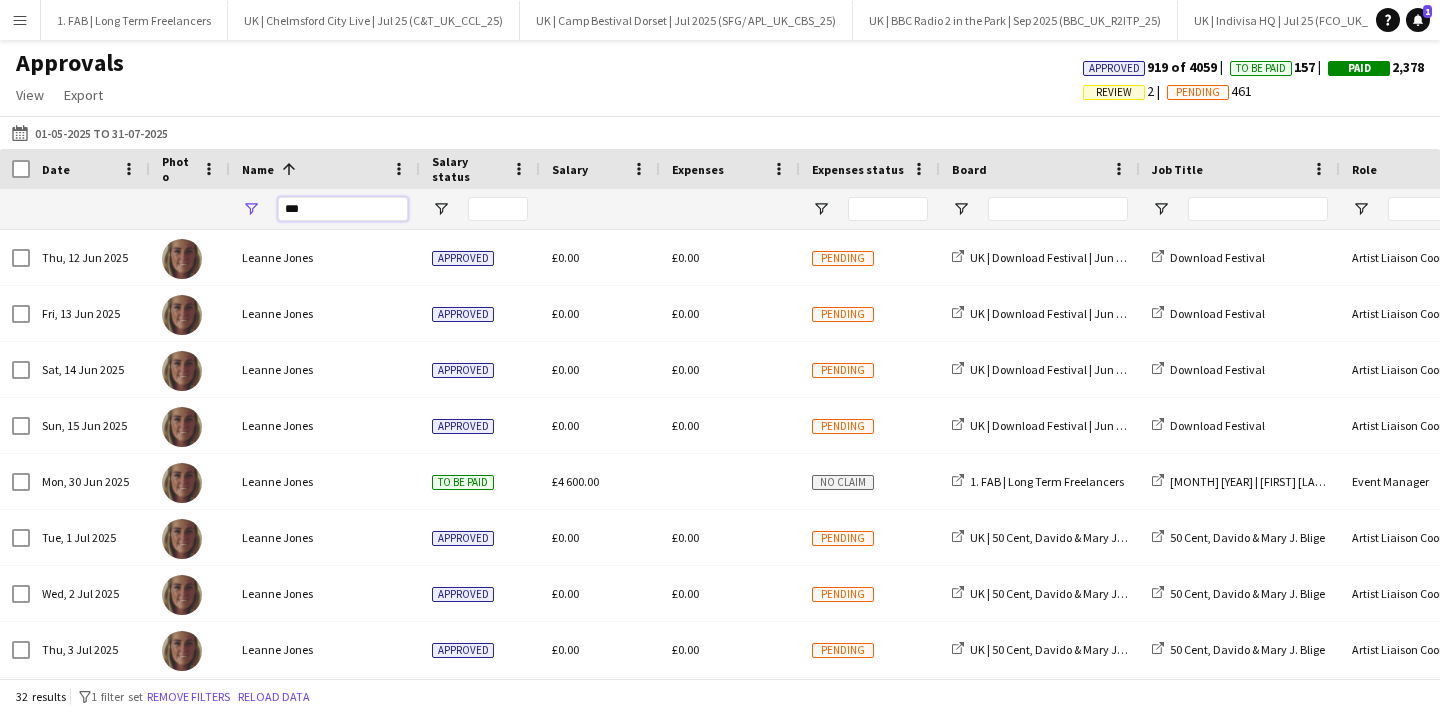 type on "***" 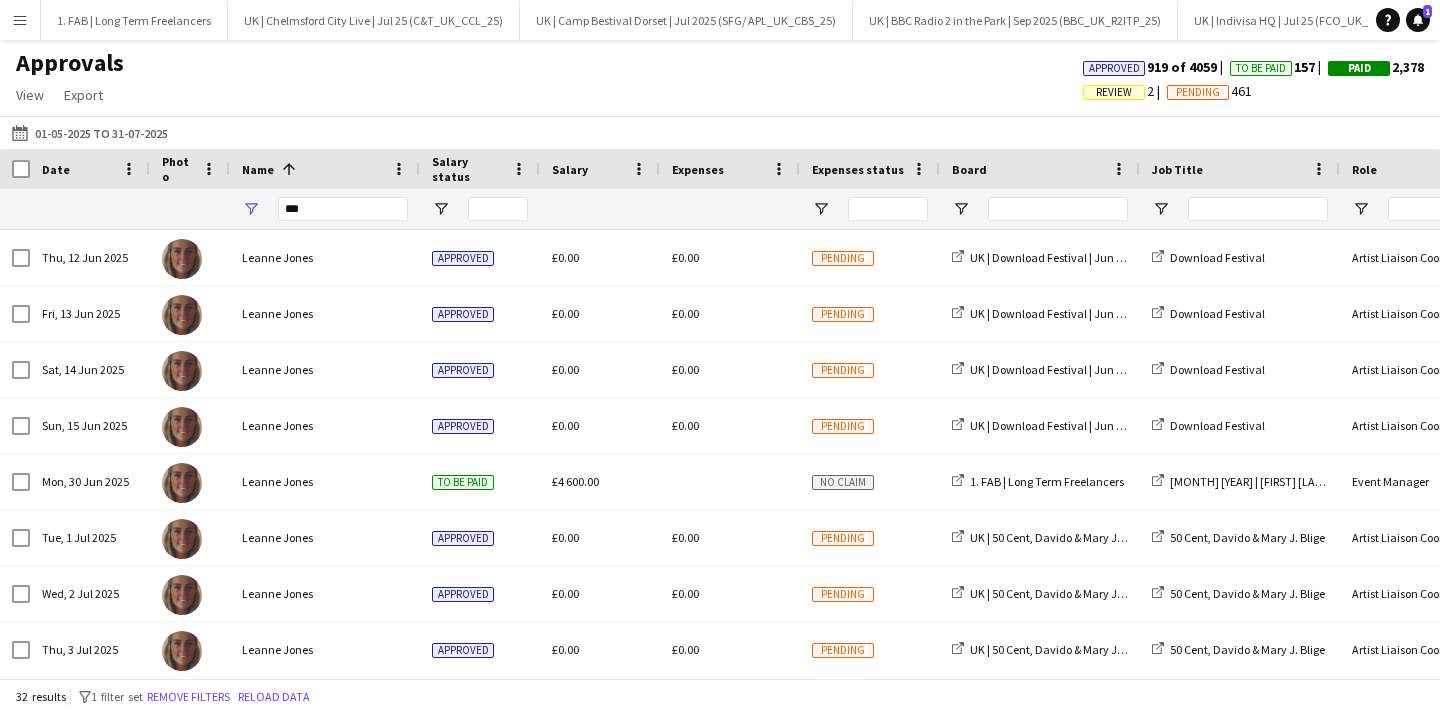 click on "Menu" at bounding box center [20, 20] 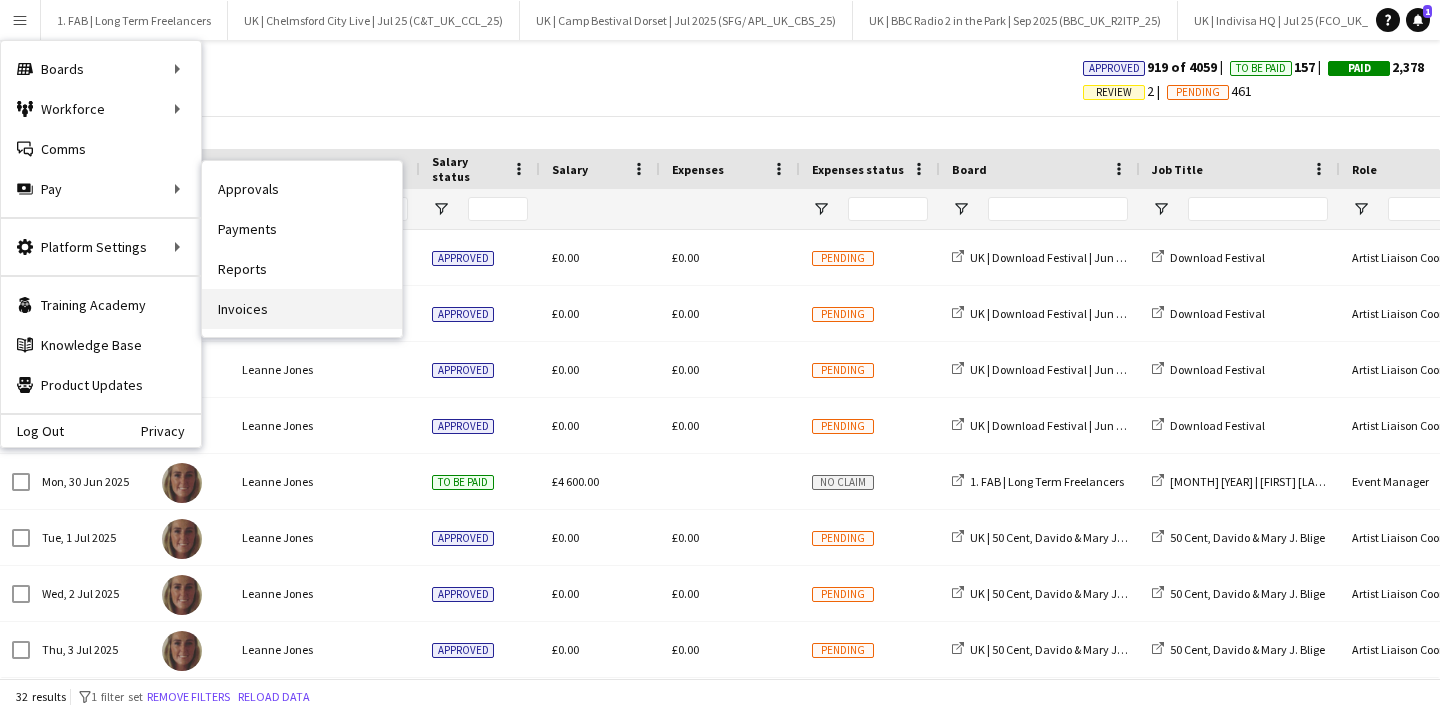 click on "Invoices" at bounding box center [302, 309] 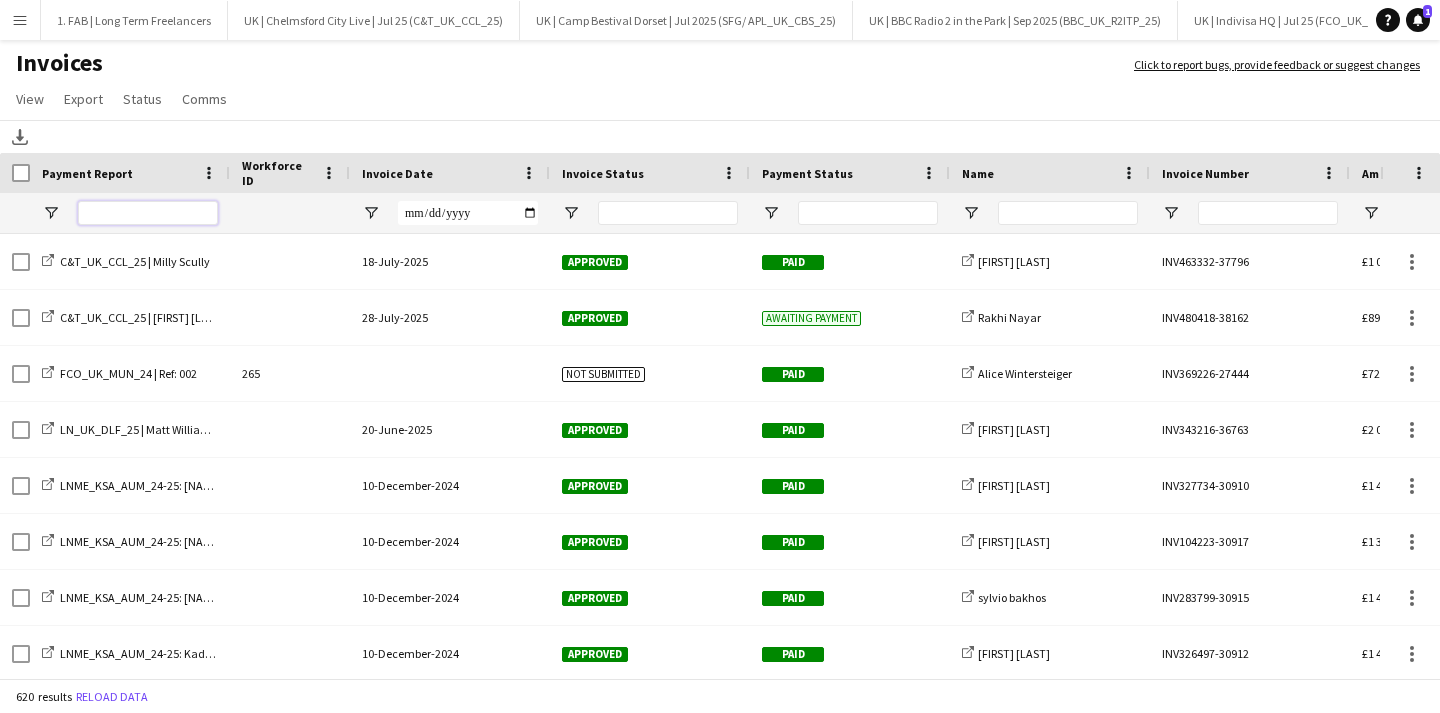 click at bounding box center (148, 213) 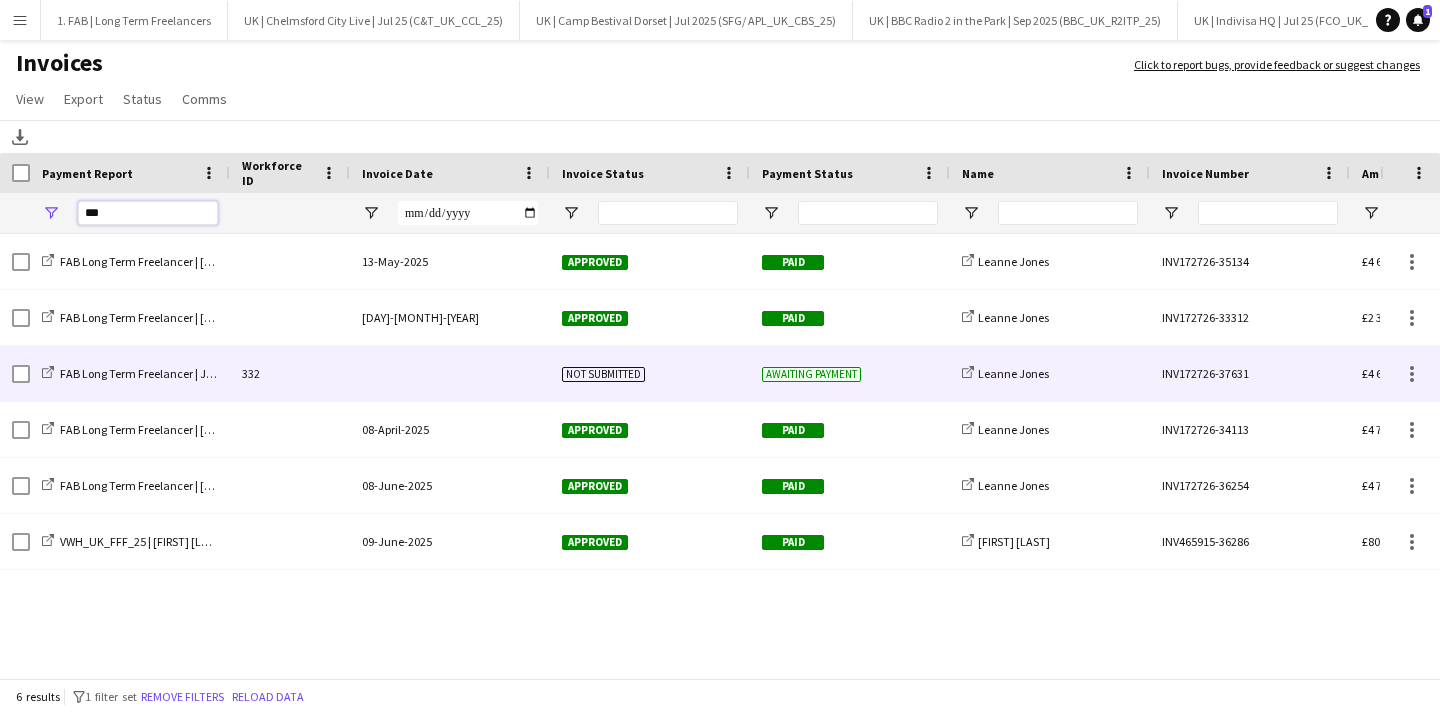type on "***" 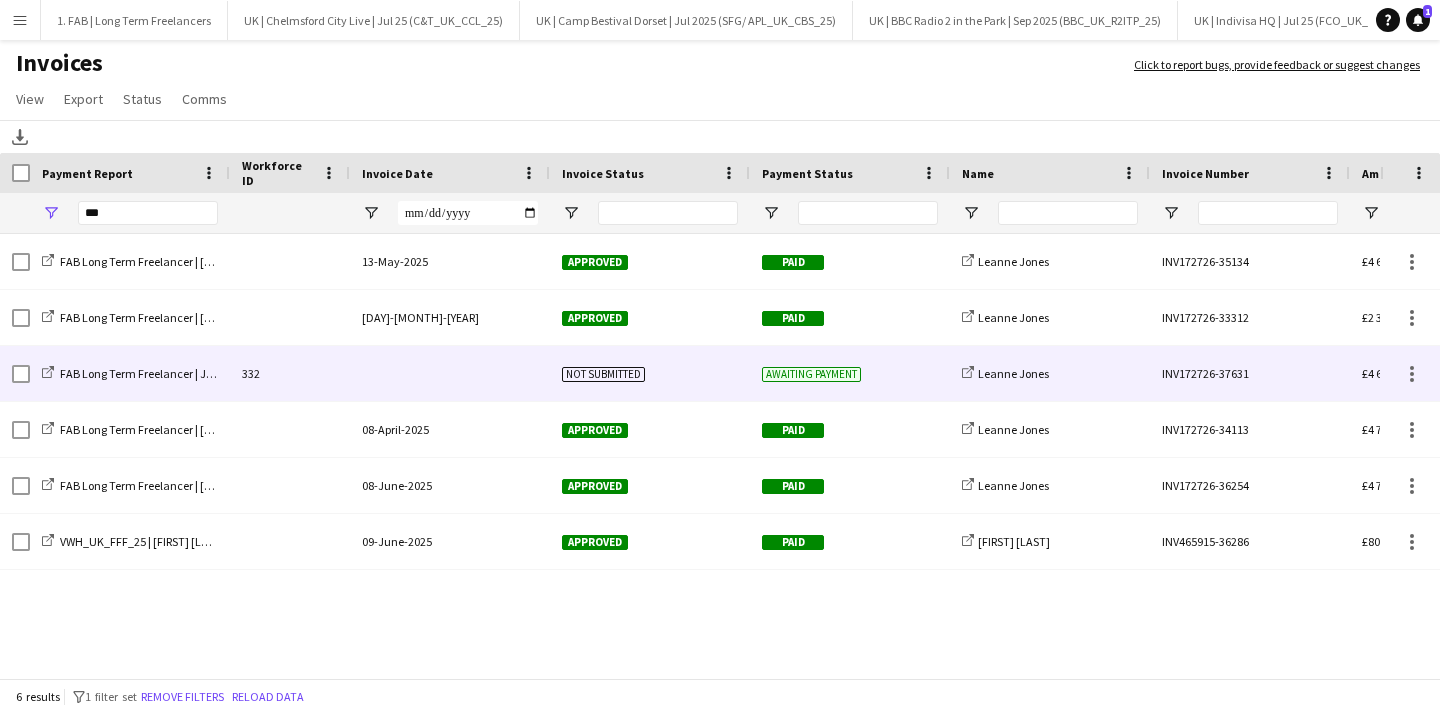click on "FAB Long Term Freelancer | June 2025 | Leanne Jones" 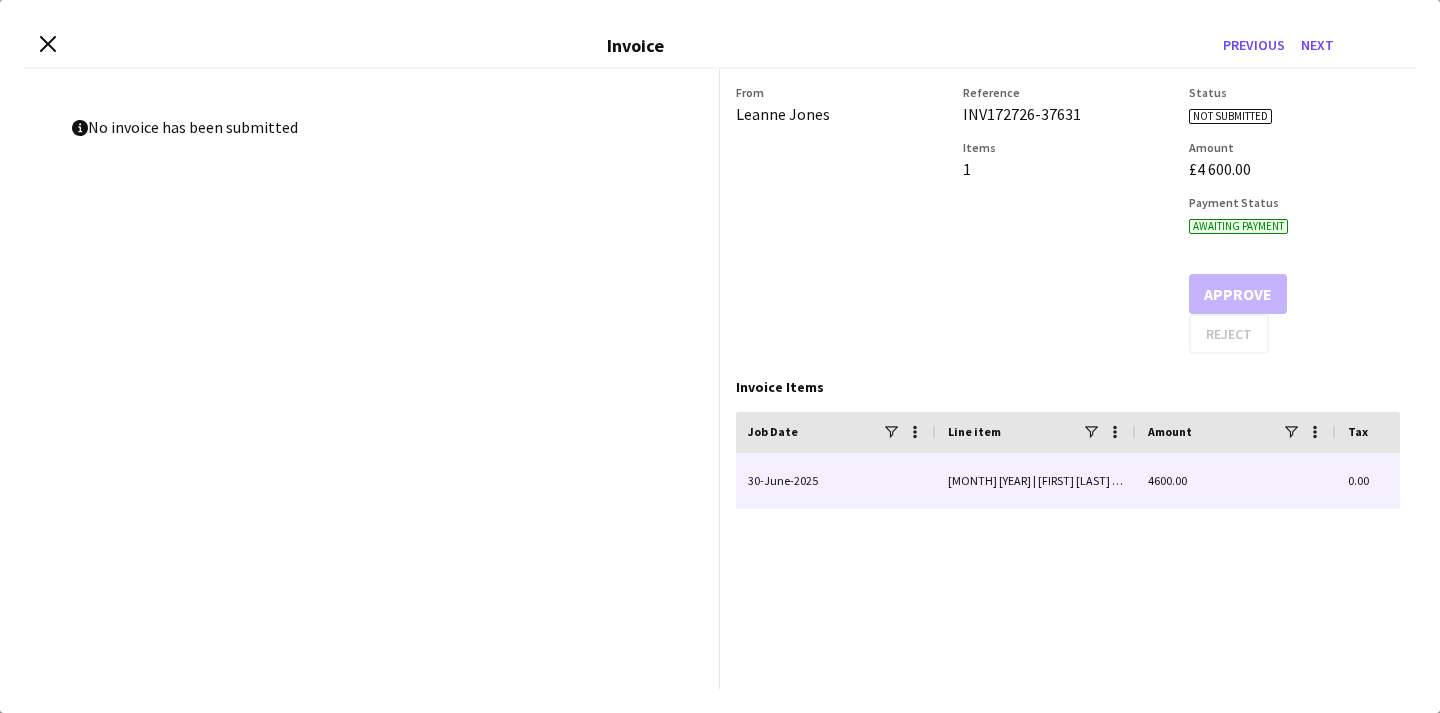 click on "[MONTH] [YEAR] | [FIRST] [LAST] - Event Manager (salary)" 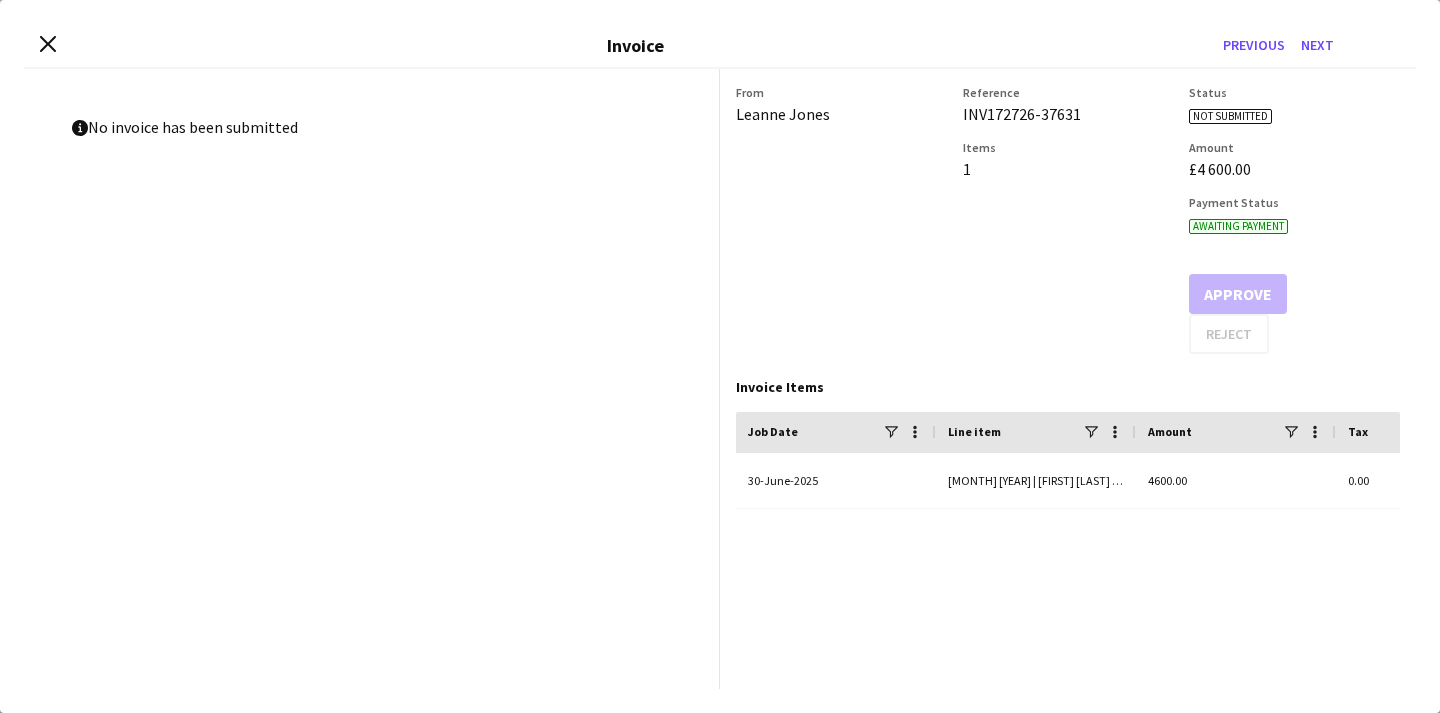 click on "Close invoice dialog
Invoice   Previous   Next" at bounding box center (720, 46) 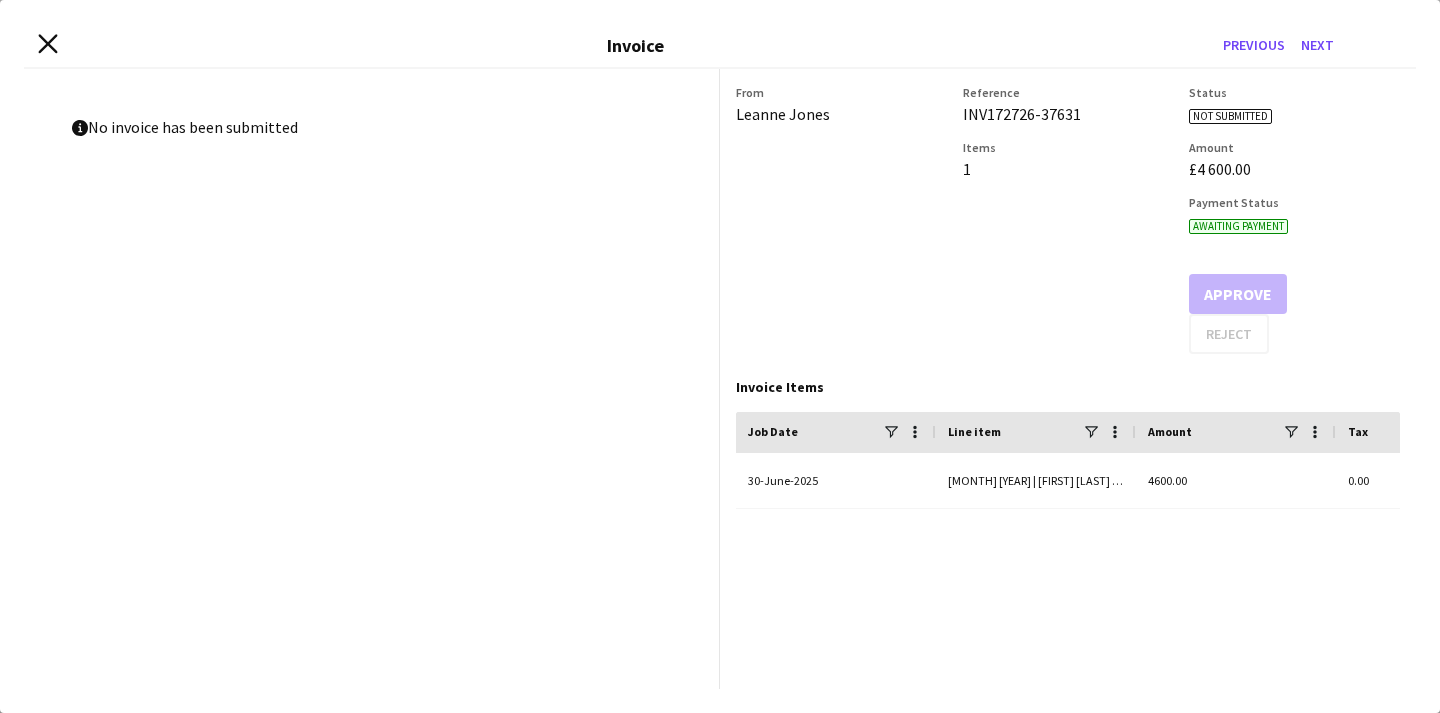 click on "Close invoice dialog" 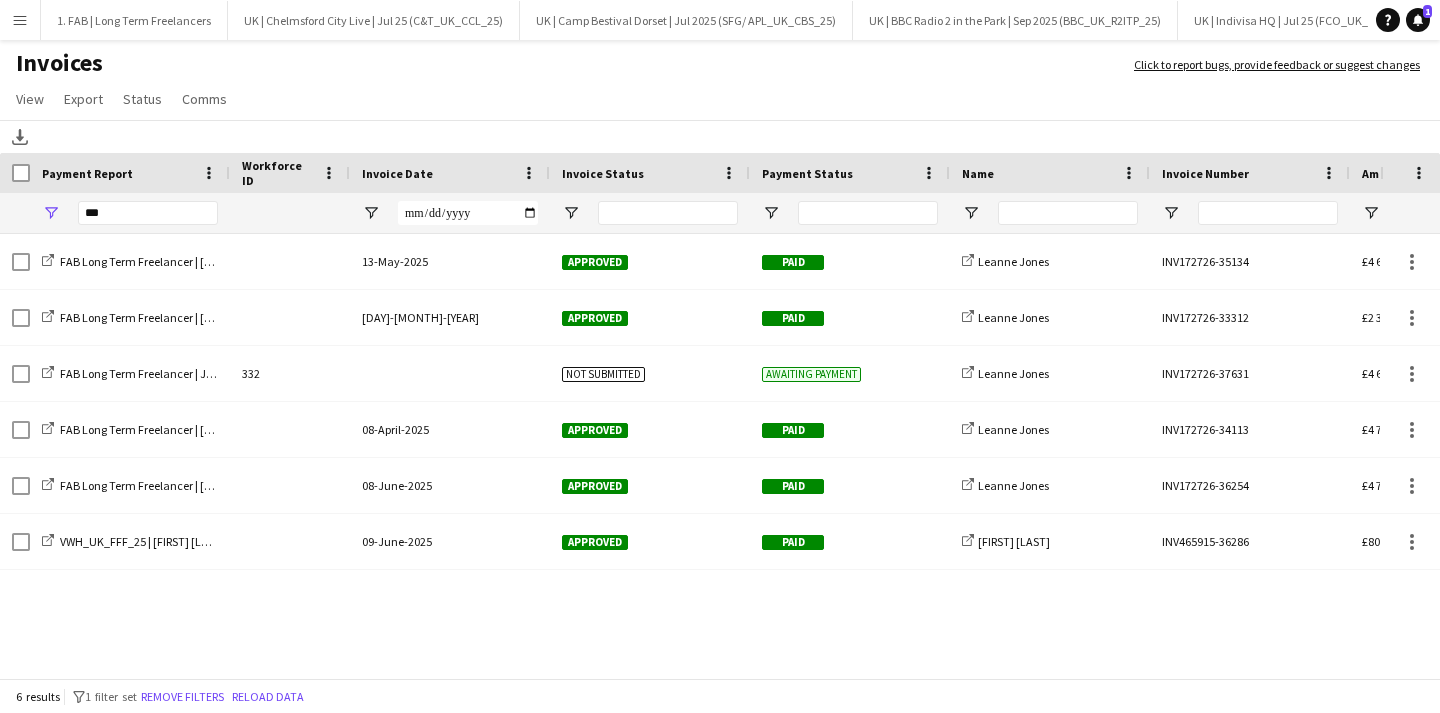 click on "Menu" at bounding box center [20, 20] 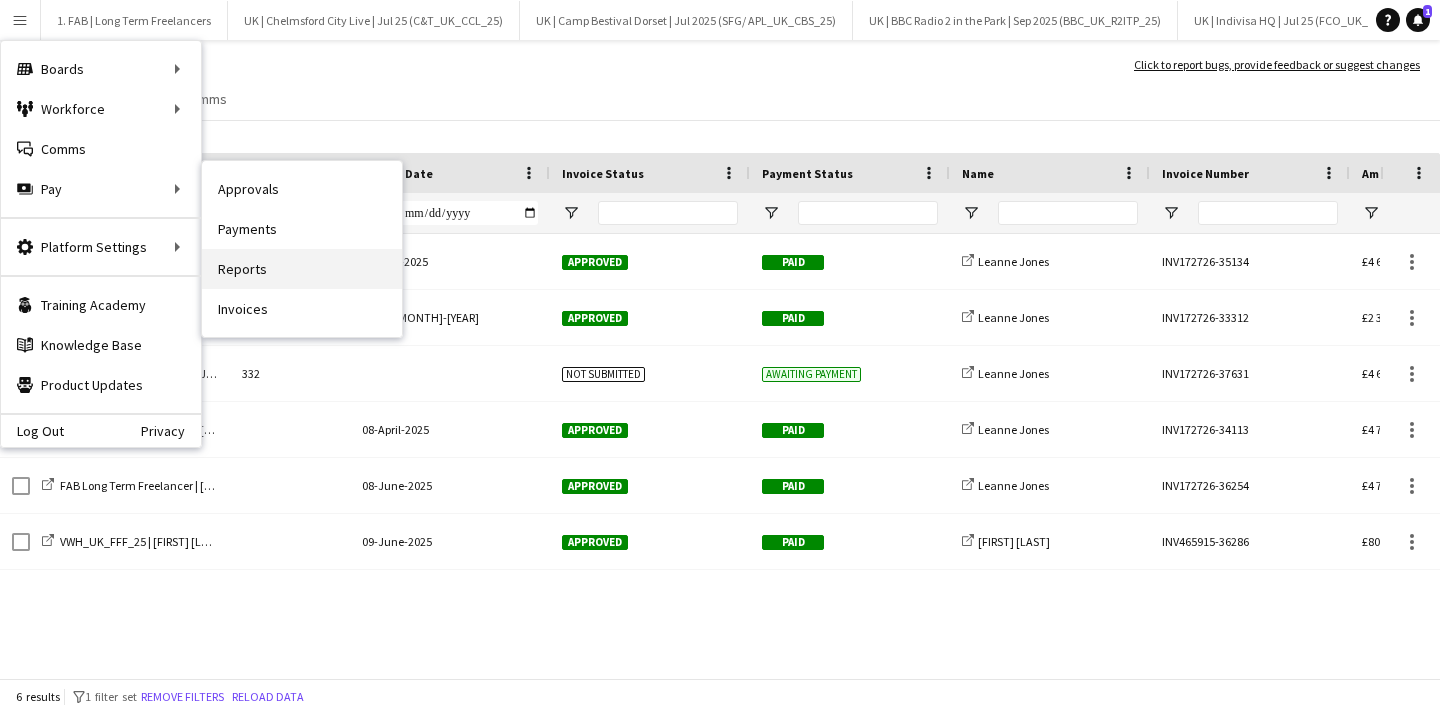 click on "Reports" at bounding box center [302, 269] 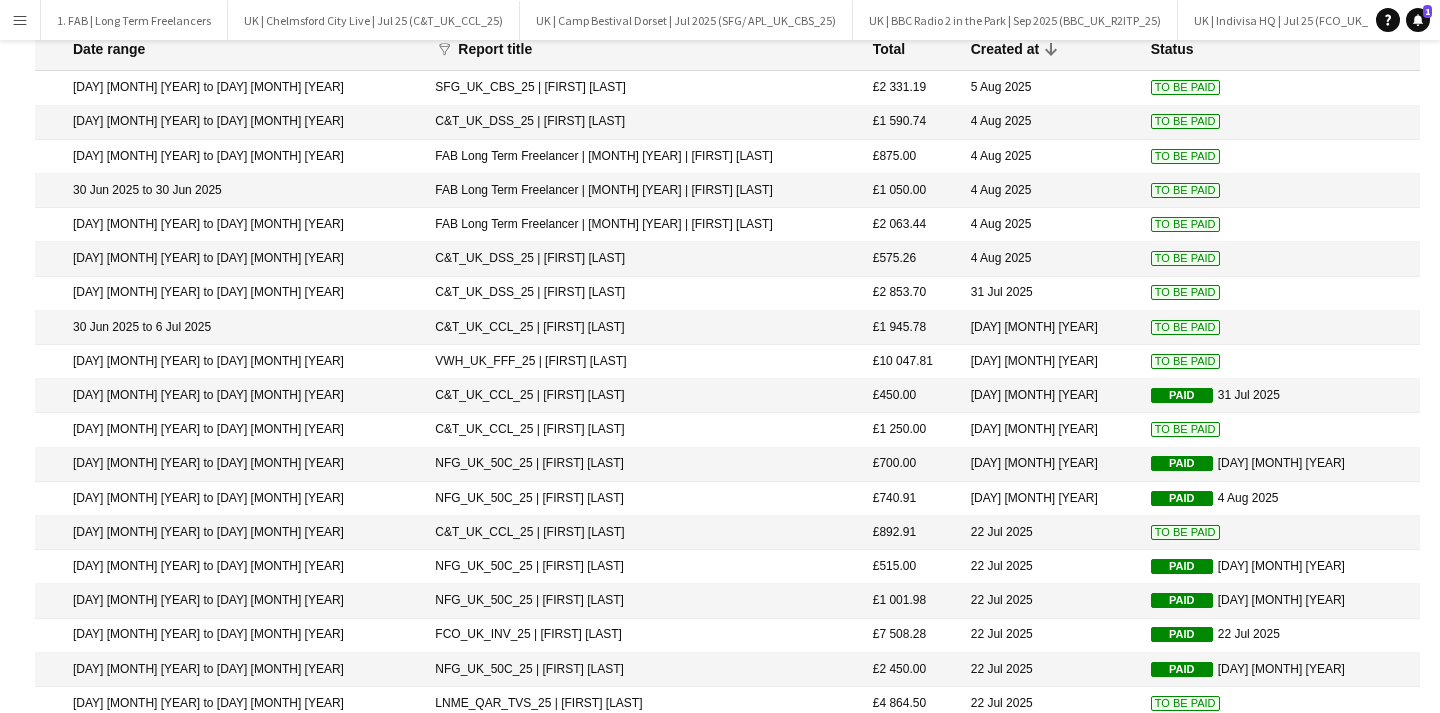 scroll, scrollTop: 201, scrollLeft: 0, axis: vertical 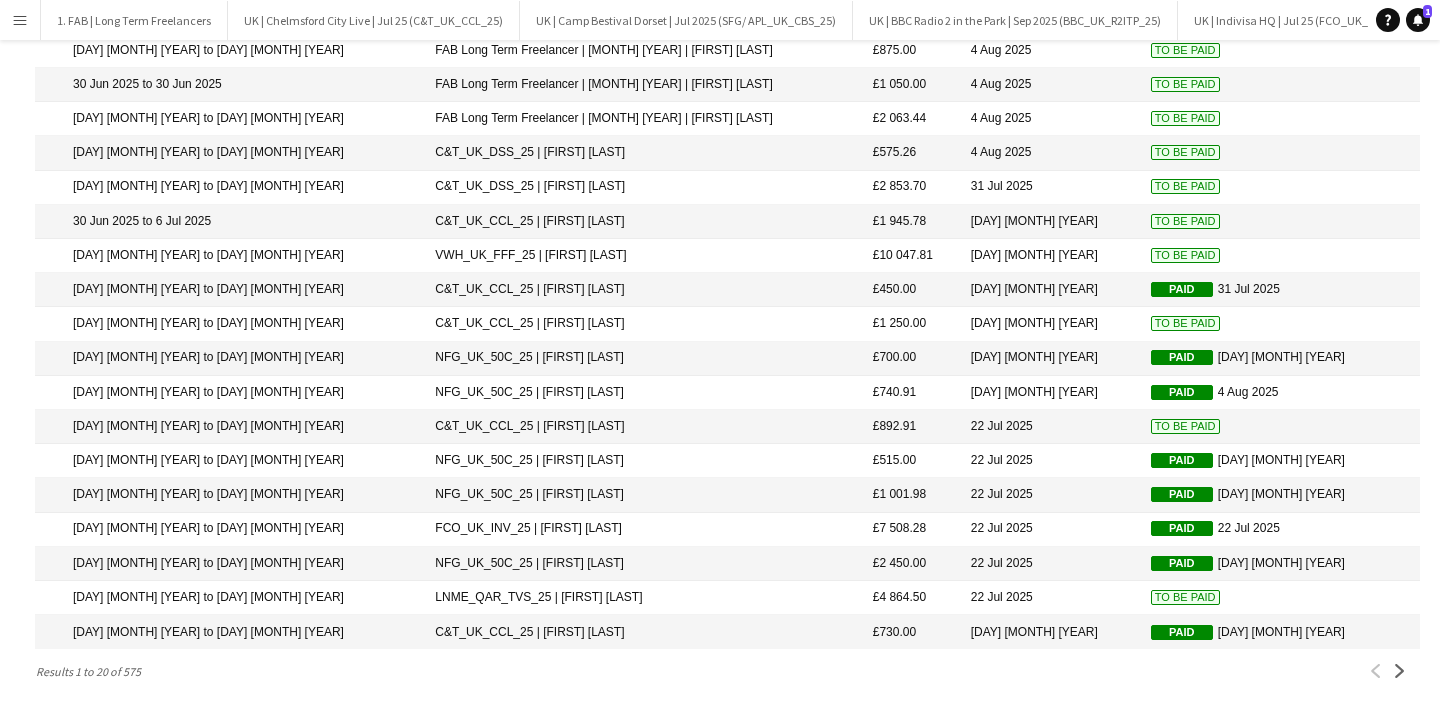 click on "Menu" at bounding box center [20, 20] 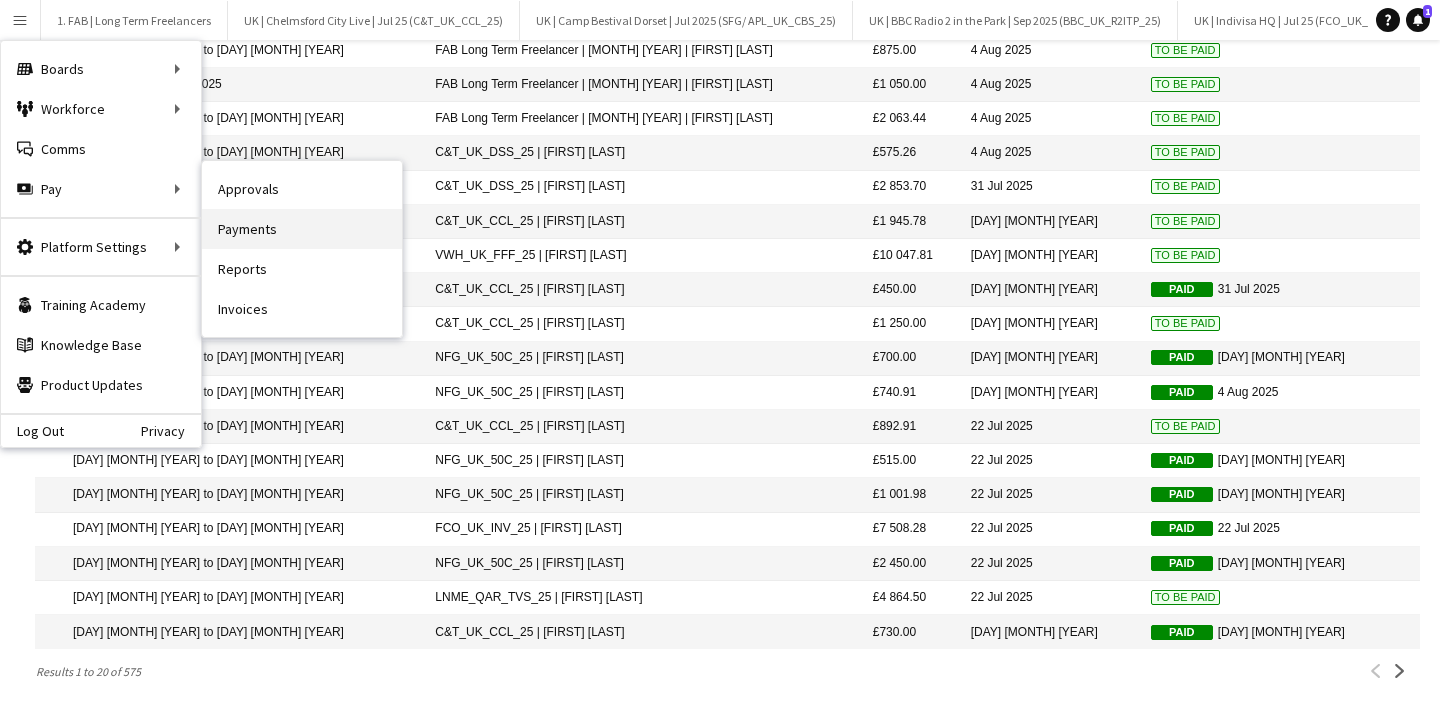 click on "Payments" at bounding box center [302, 229] 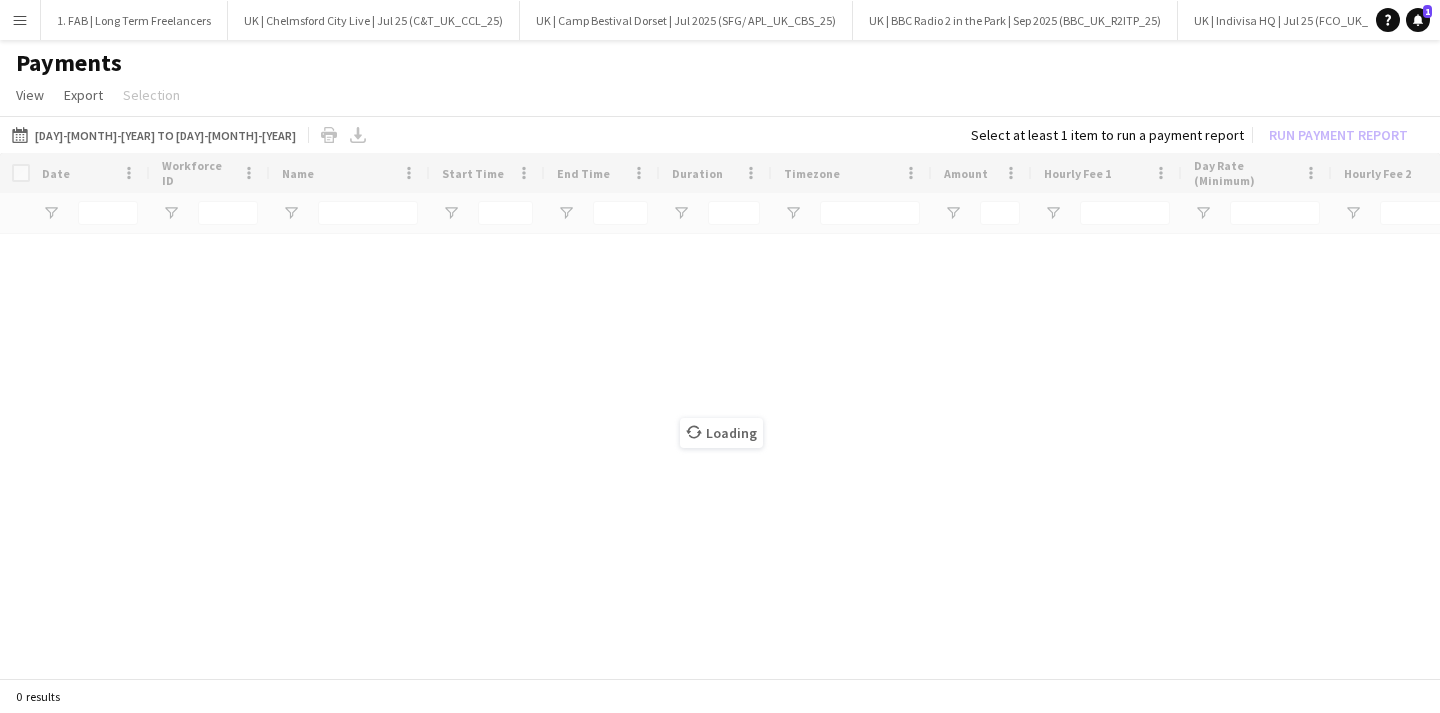 scroll, scrollTop: 0, scrollLeft: 0, axis: both 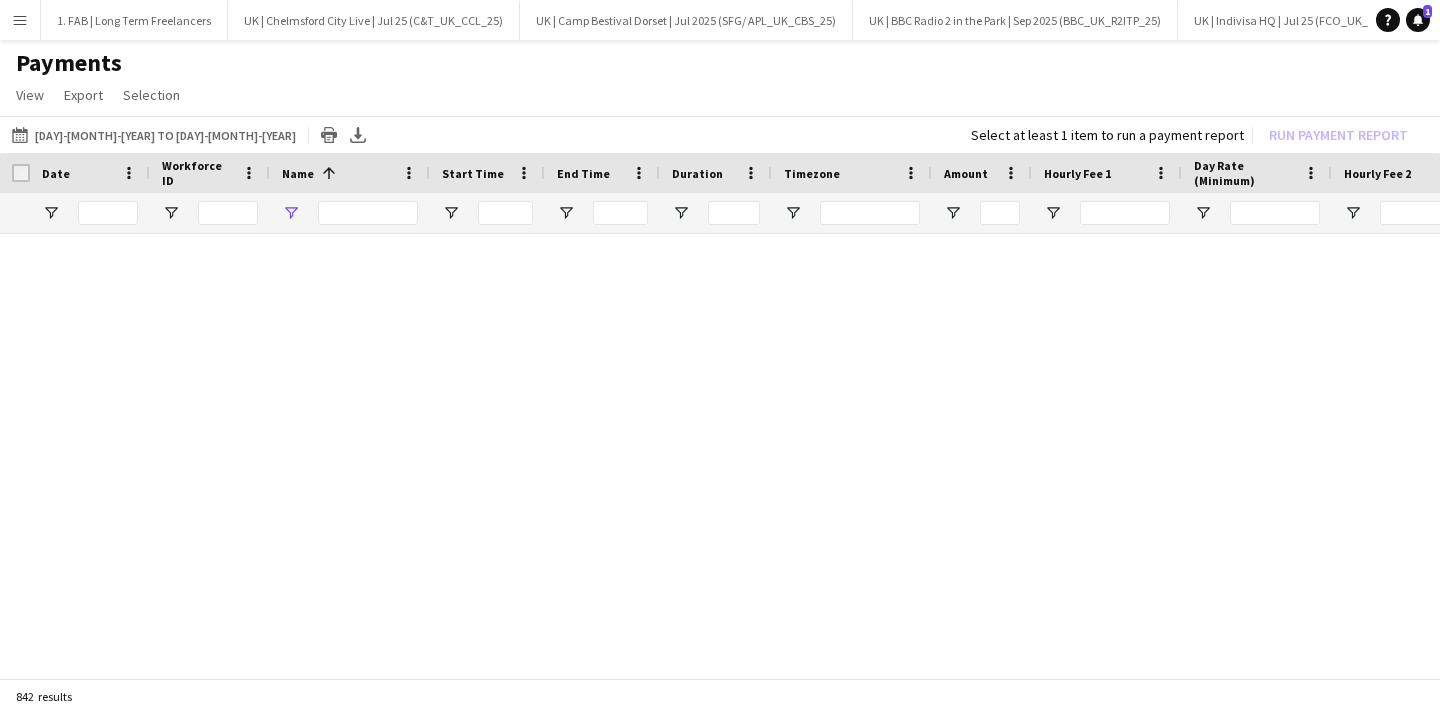 type on "*****" 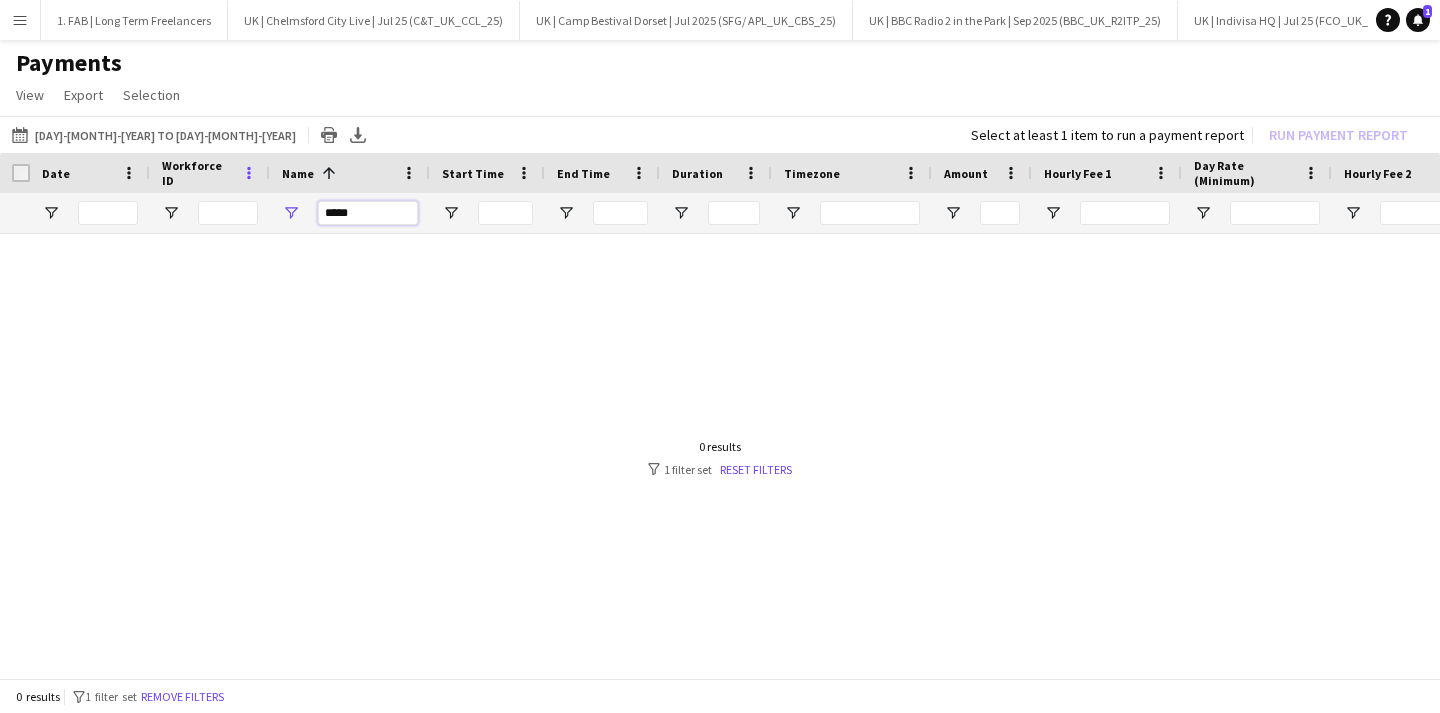 drag, startPoint x: 374, startPoint y: 216, endPoint x: 255, endPoint y: 177, distance: 125.22779 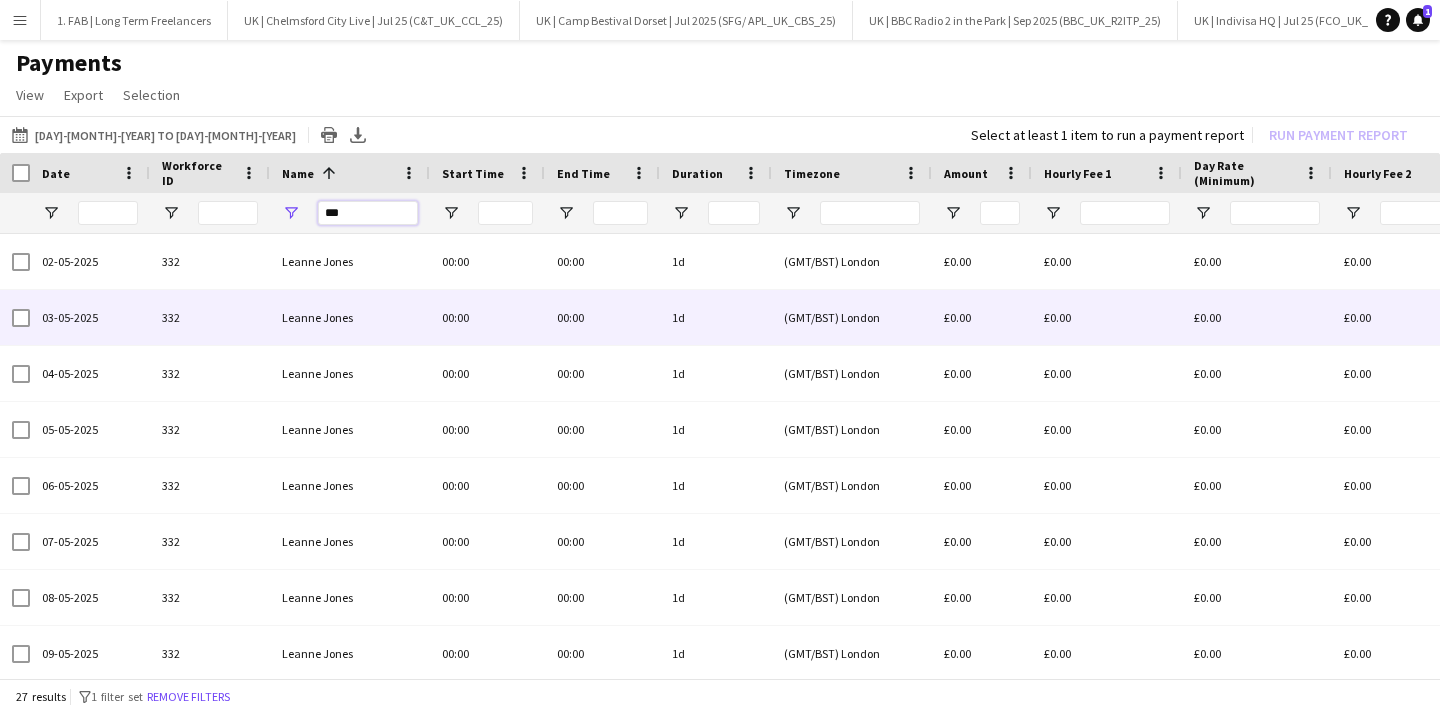 scroll, scrollTop: 0, scrollLeft: 34, axis: horizontal 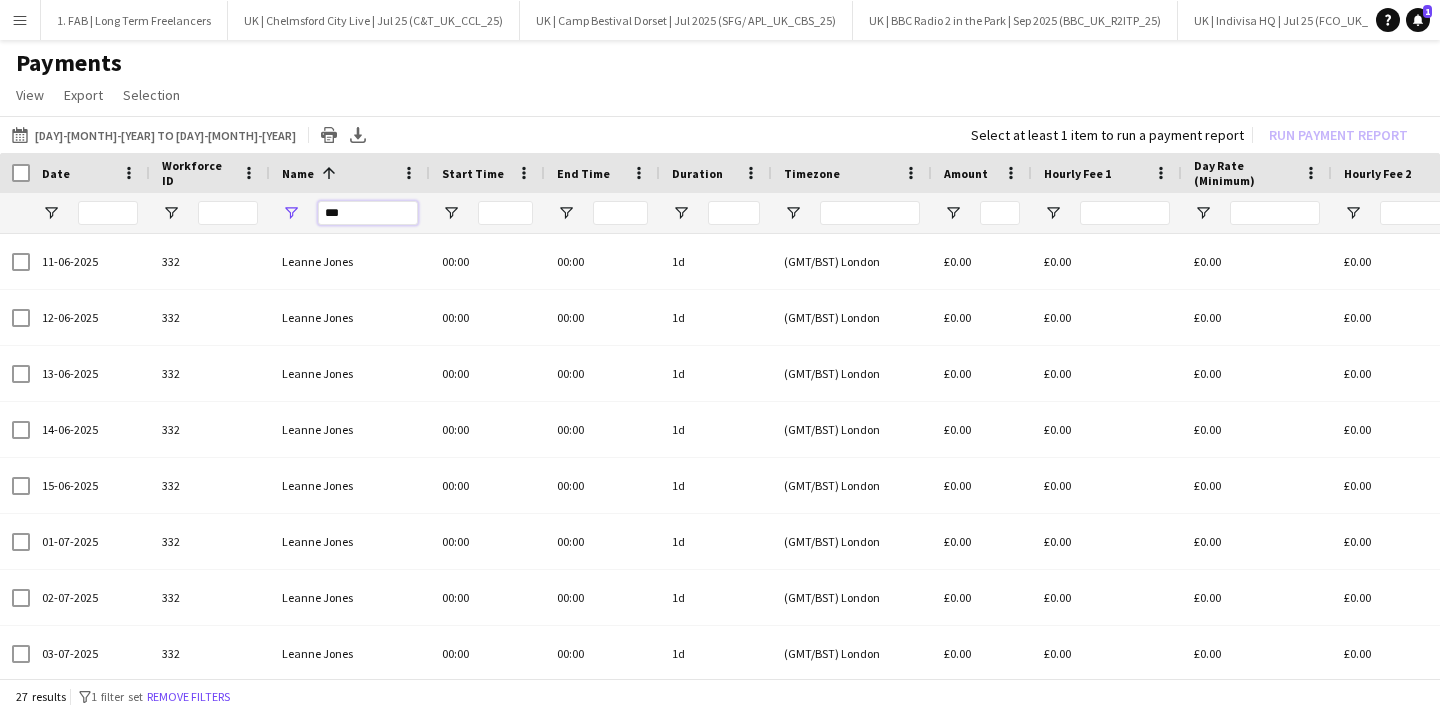type on "***" 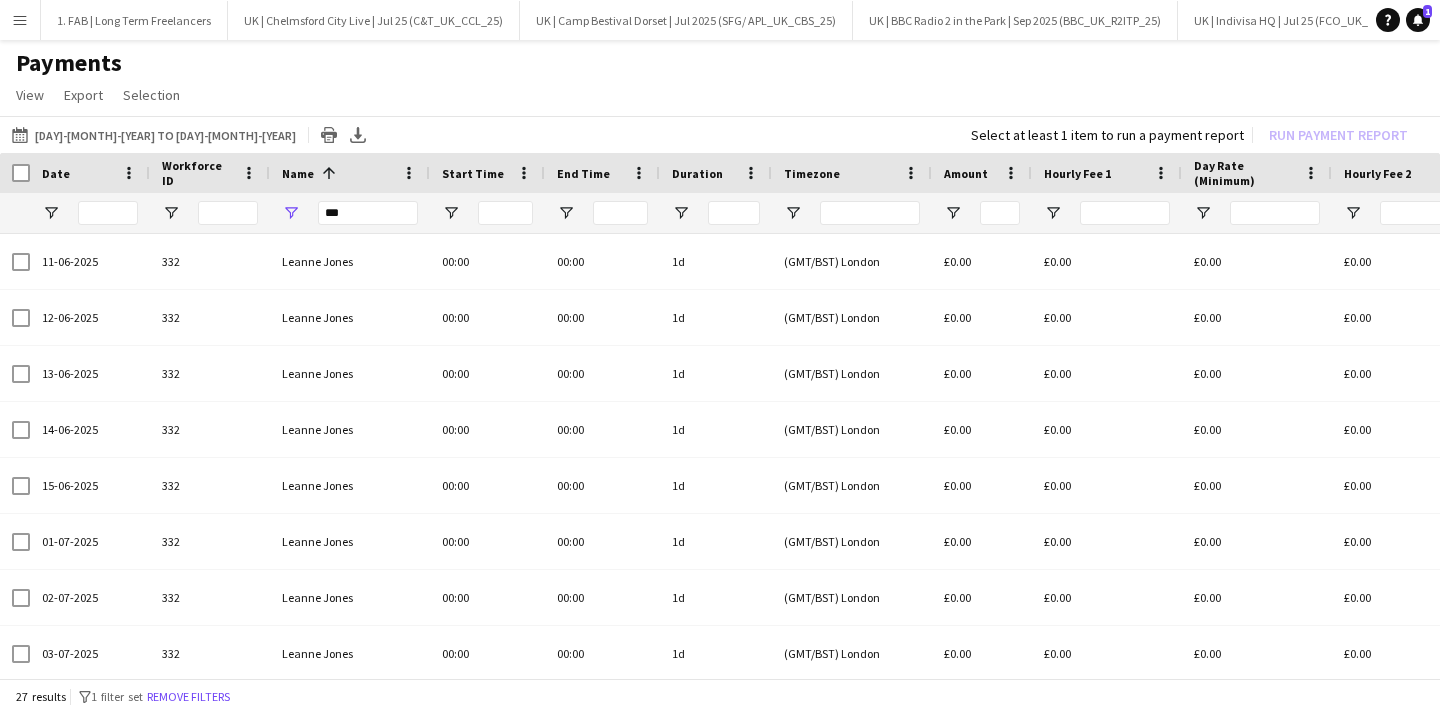 click on "Menu" at bounding box center [20, 20] 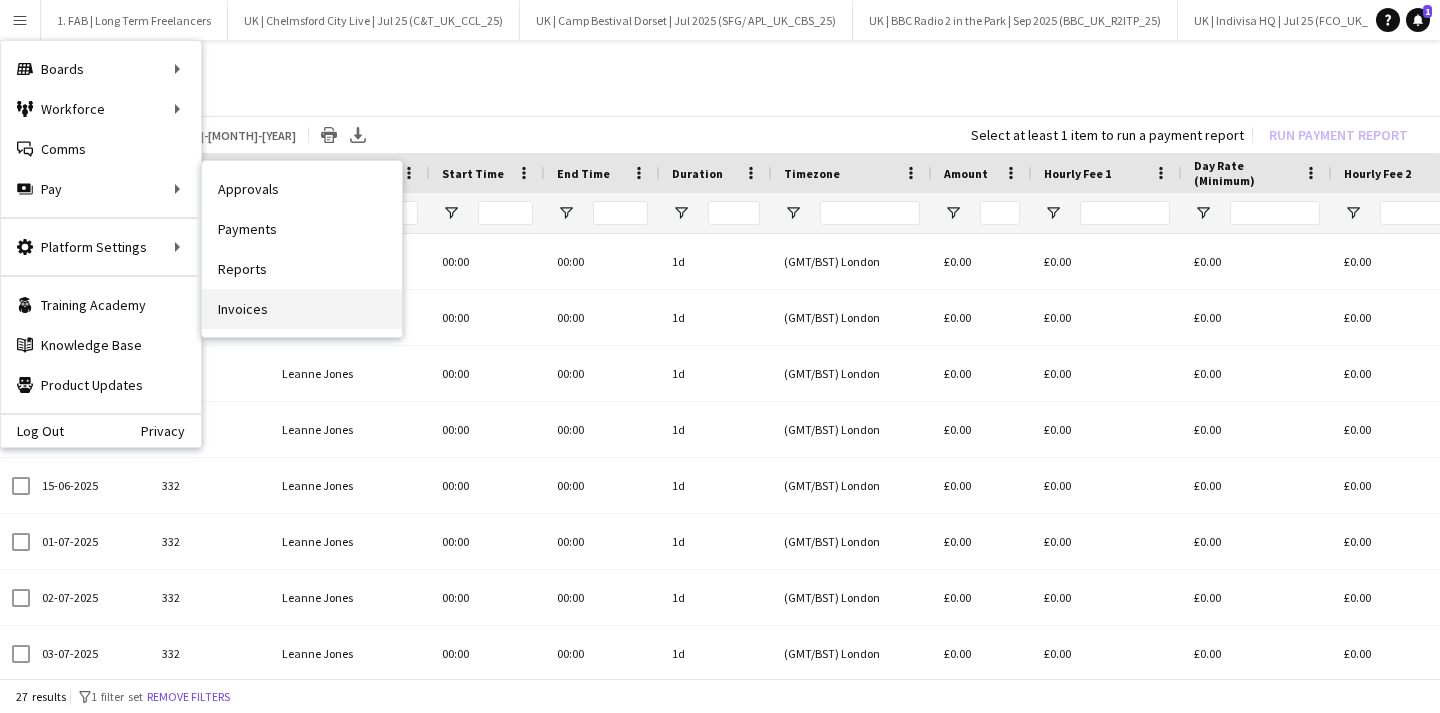 click on "Invoices" at bounding box center (302, 309) 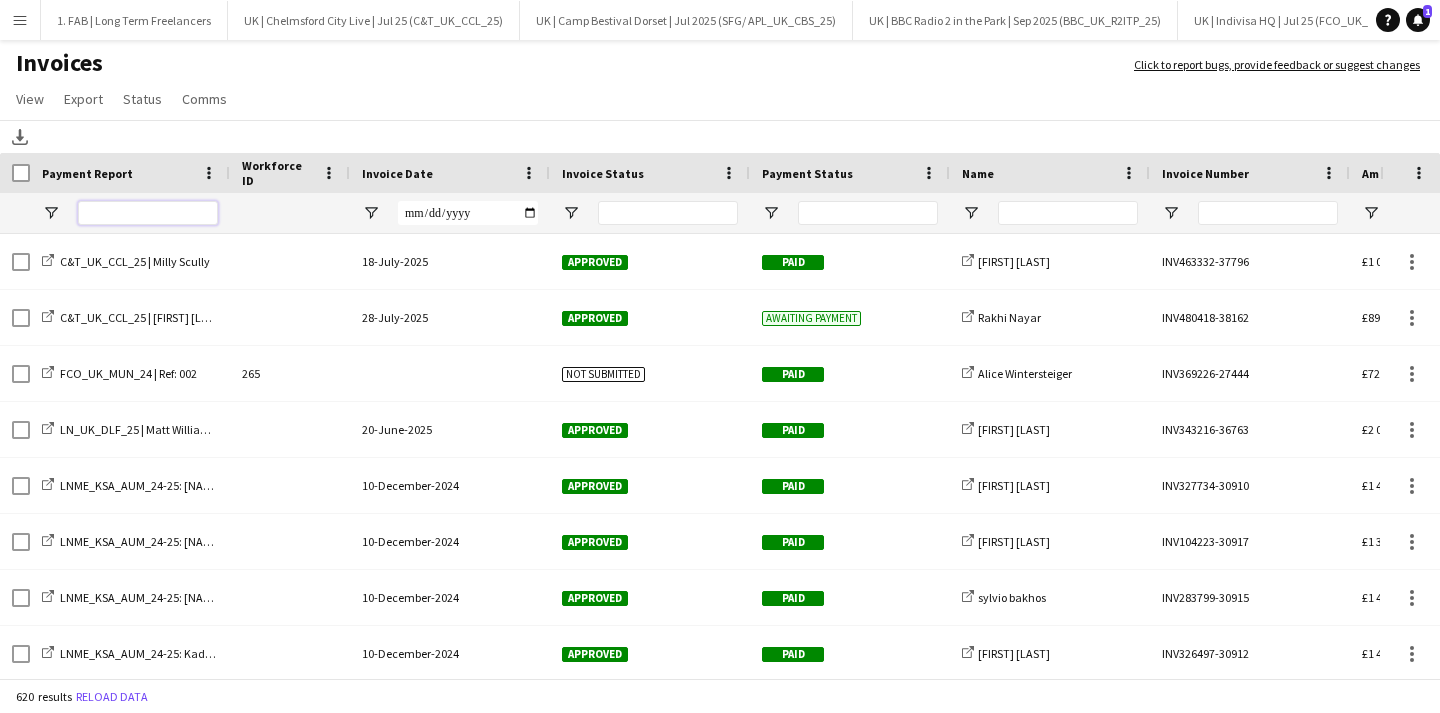 click at bounding box center (148, 213) 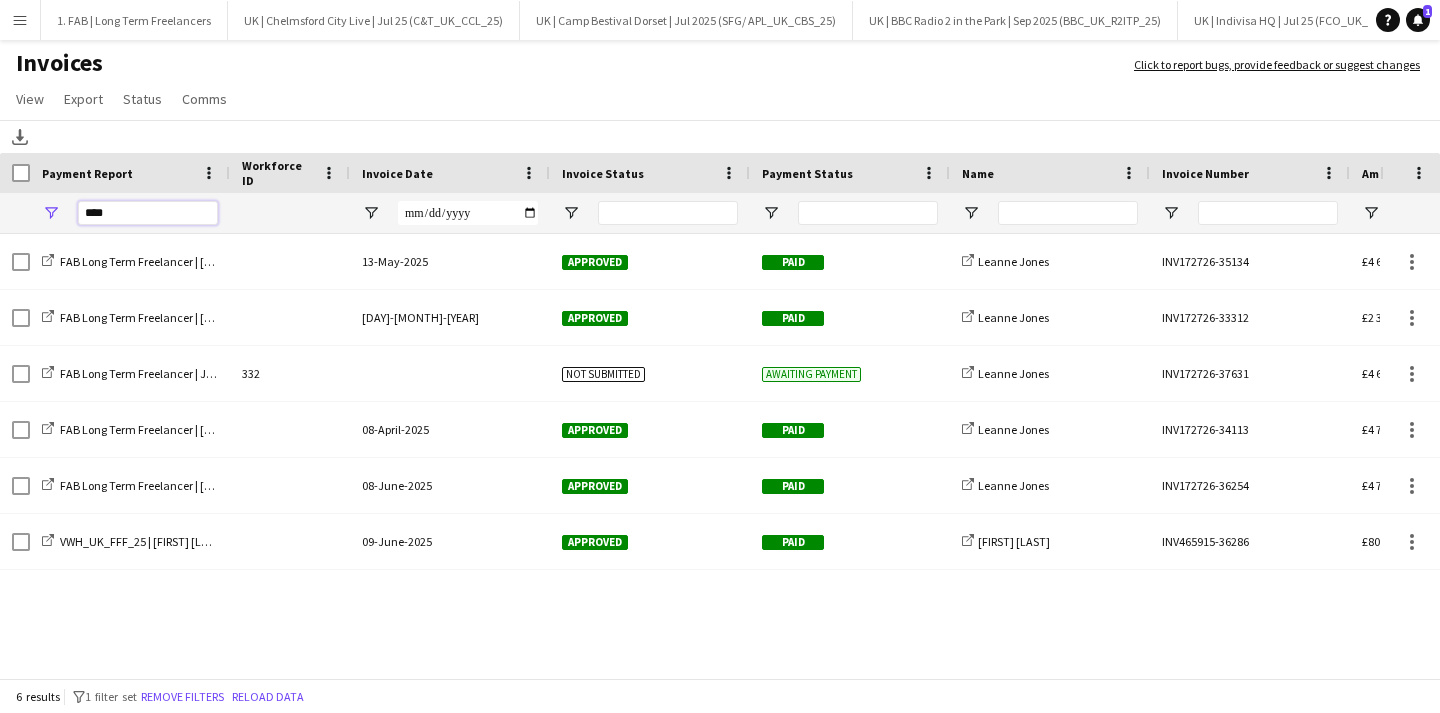 type on "****" 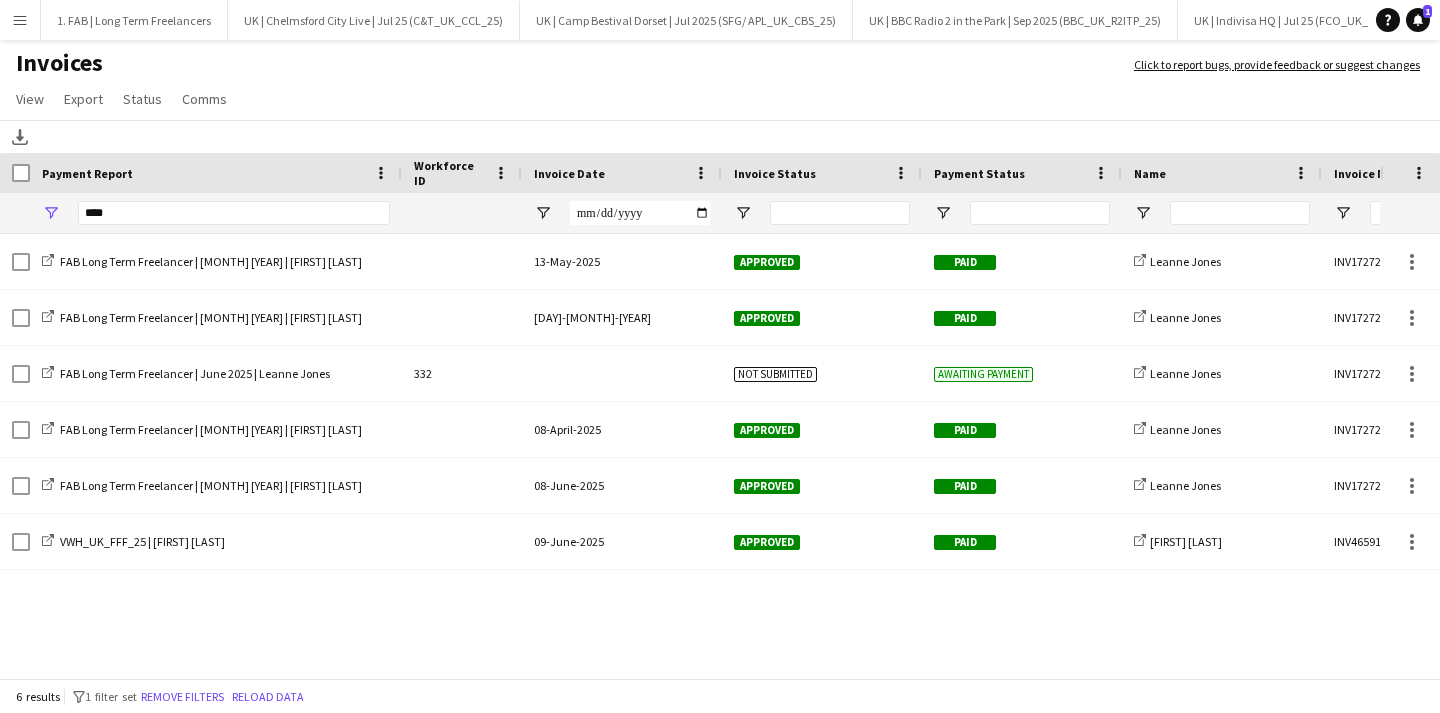 drag, startPoint x: 227, startPoint y: 169, endPoint x: 399, endPoint y: 168, distance: 172.00291 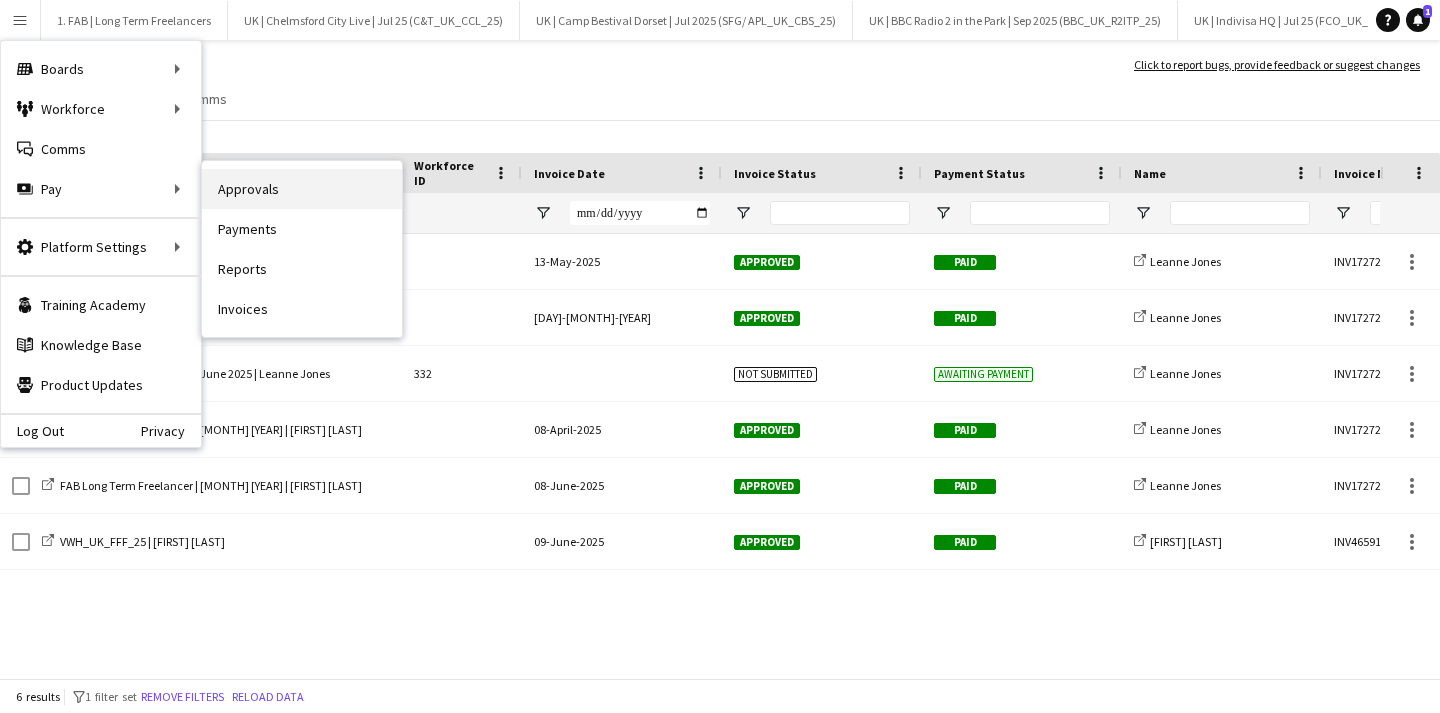 click on "Approvals" at bounding box center [302, 189] 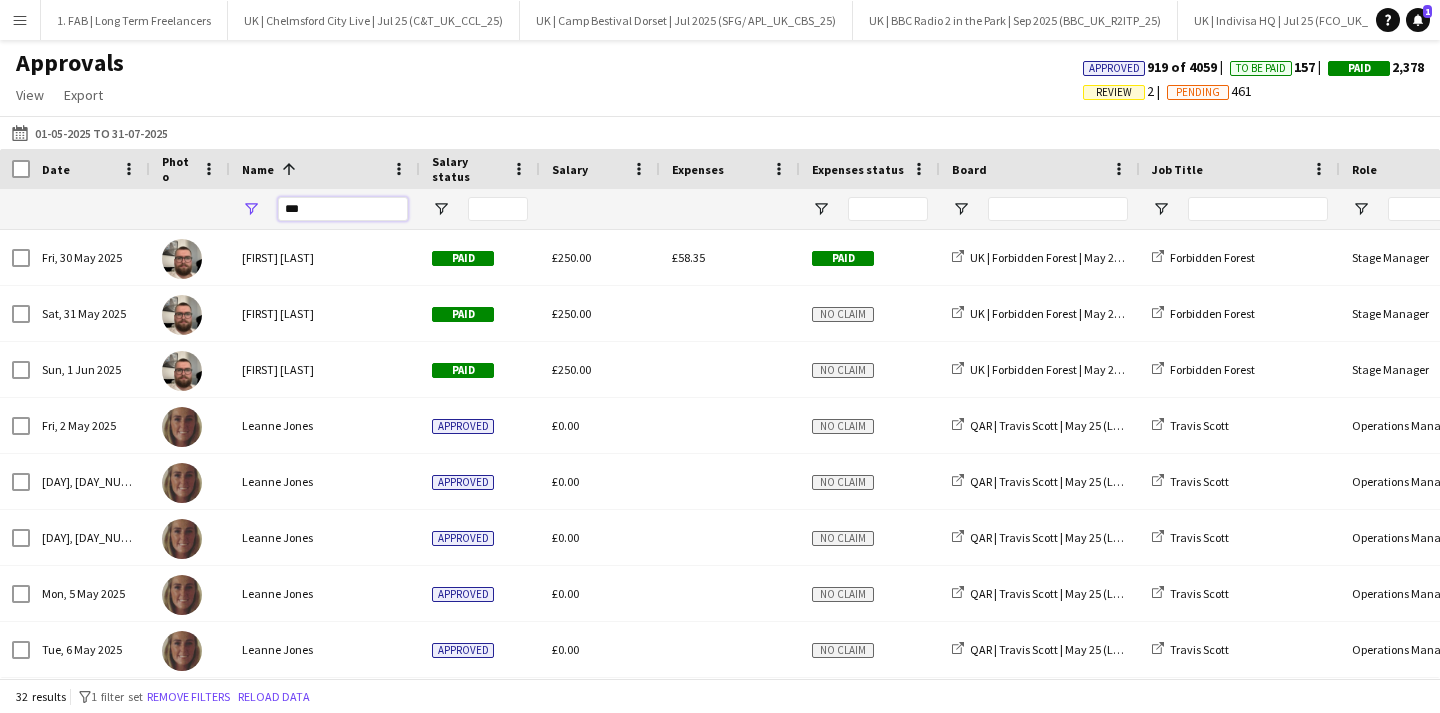 click on "***" at bounding box center [343, 209] 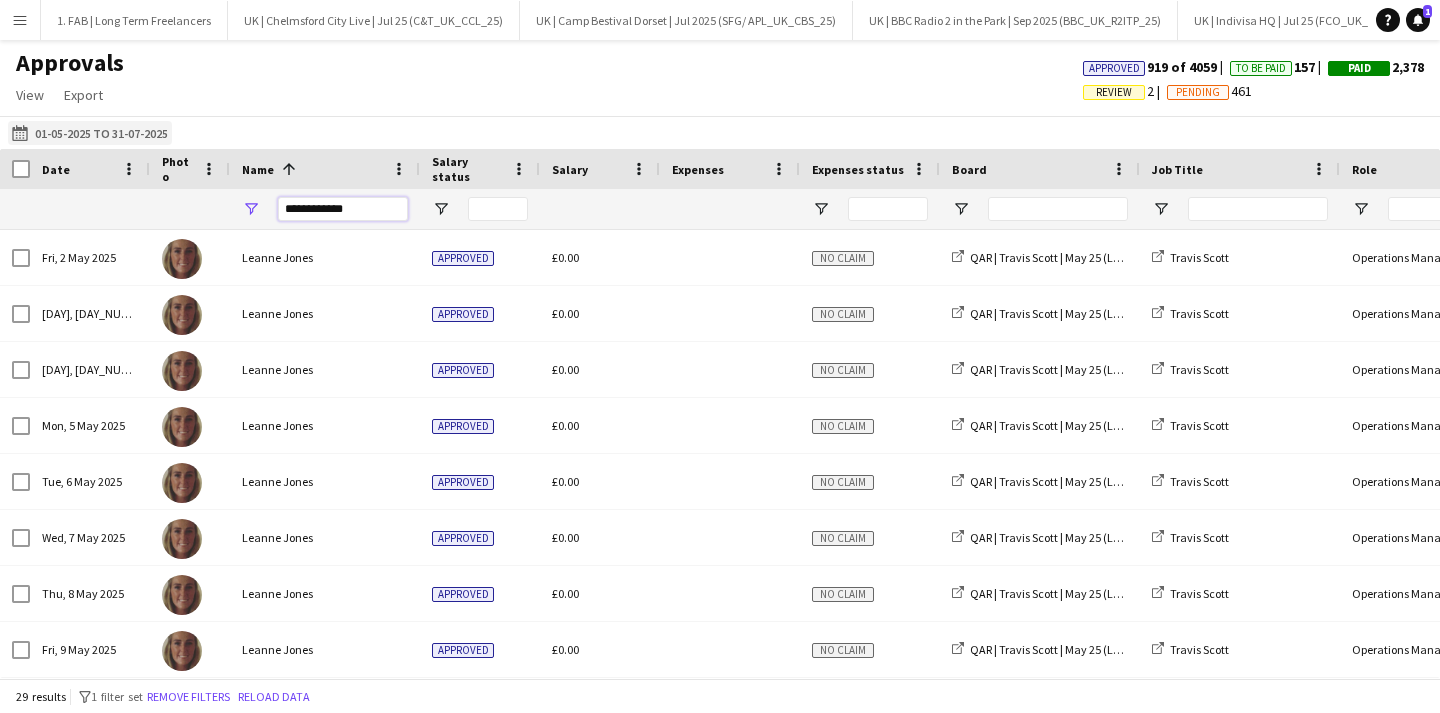 type on "**********" 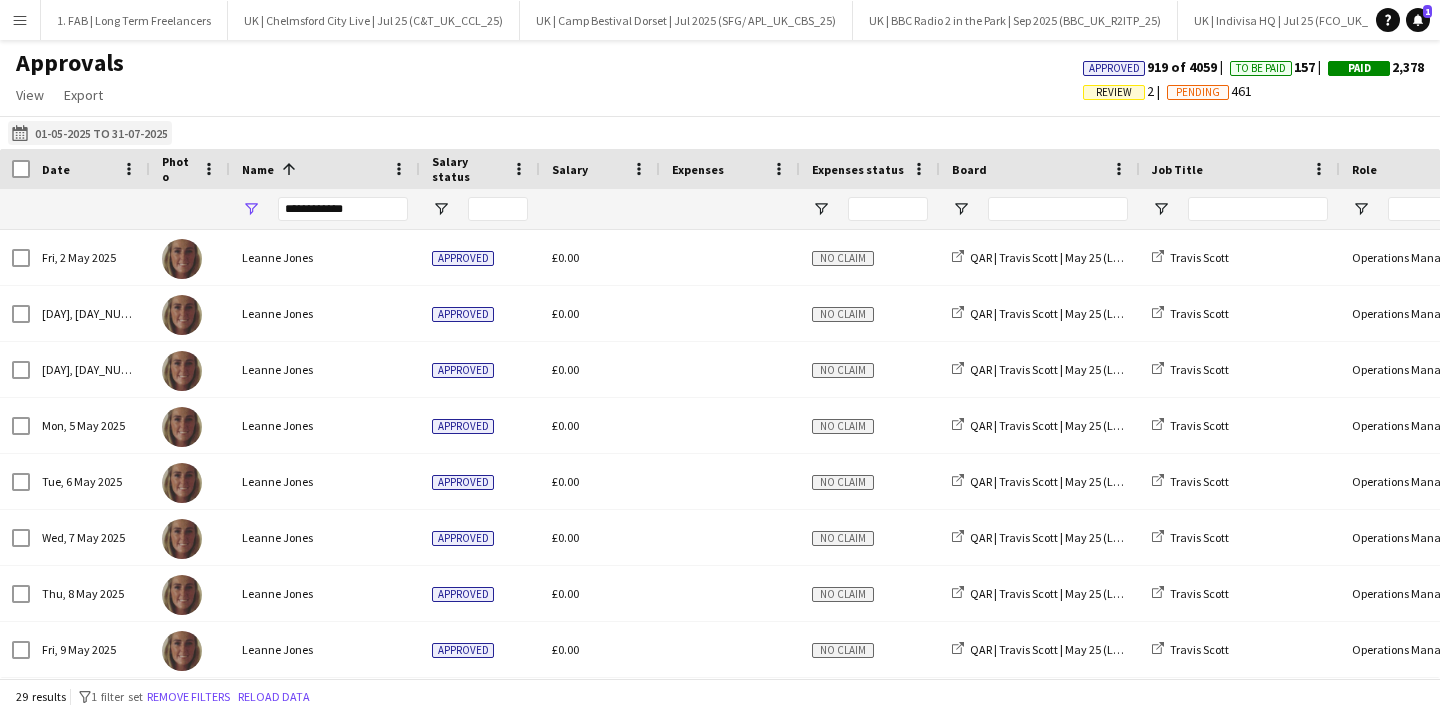click on "[DAY]-[MONTH]-[YEAR] to [DAY]-[MONTH]-[YEAR]
[DAY]-[MONTH]-[YEAR] to [DAY]-[MONTH]-[YEAR]" 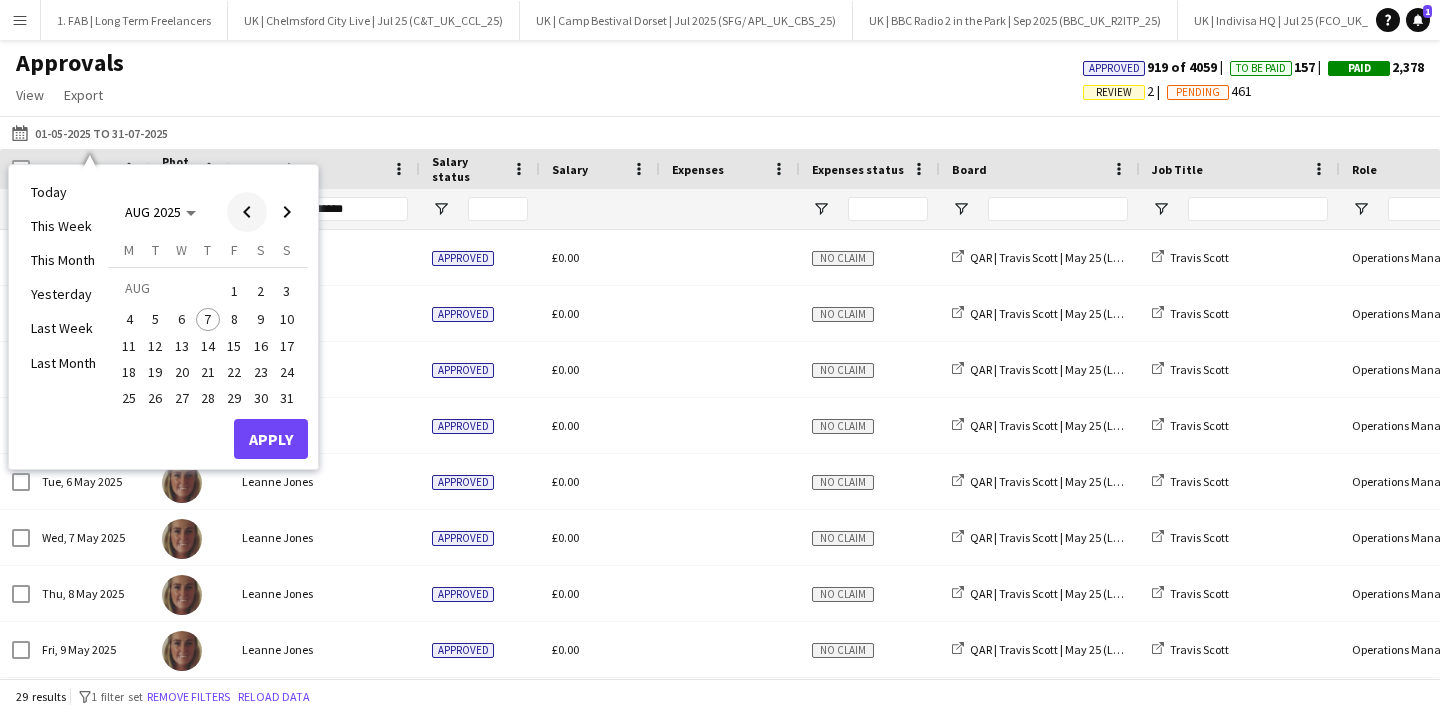 click at bounding box center (247, 212) 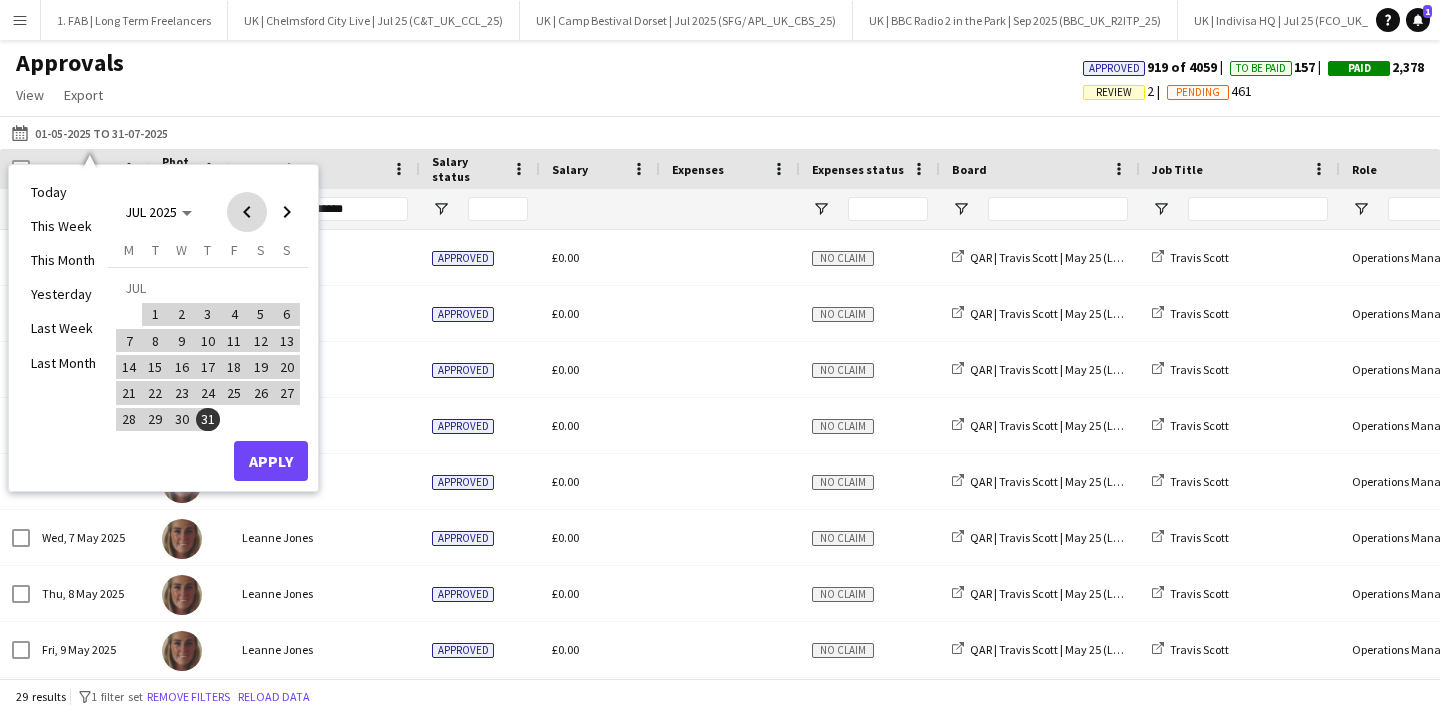 click at bounding box center (247, 212) 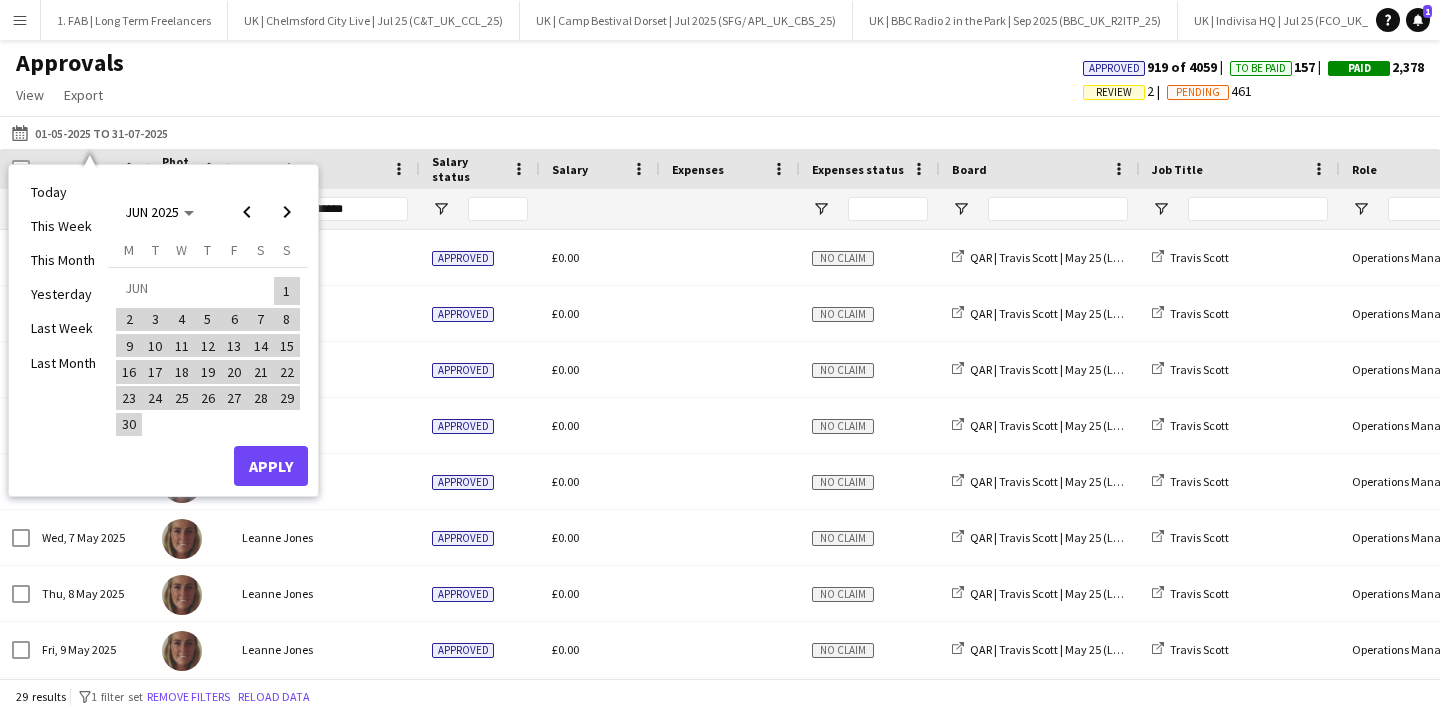 click on "30" at bounding box center (129, 425) 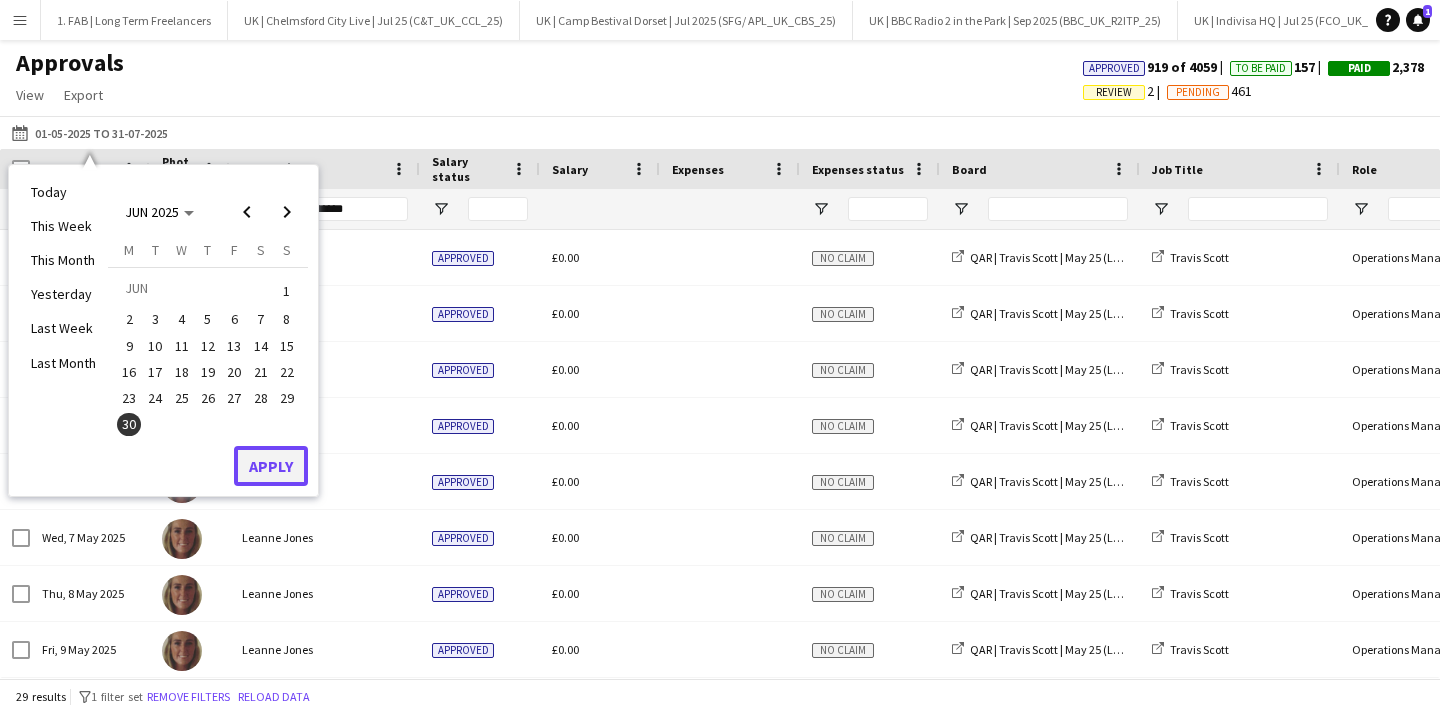 click on "Apply" at bounding box center (271, 466) 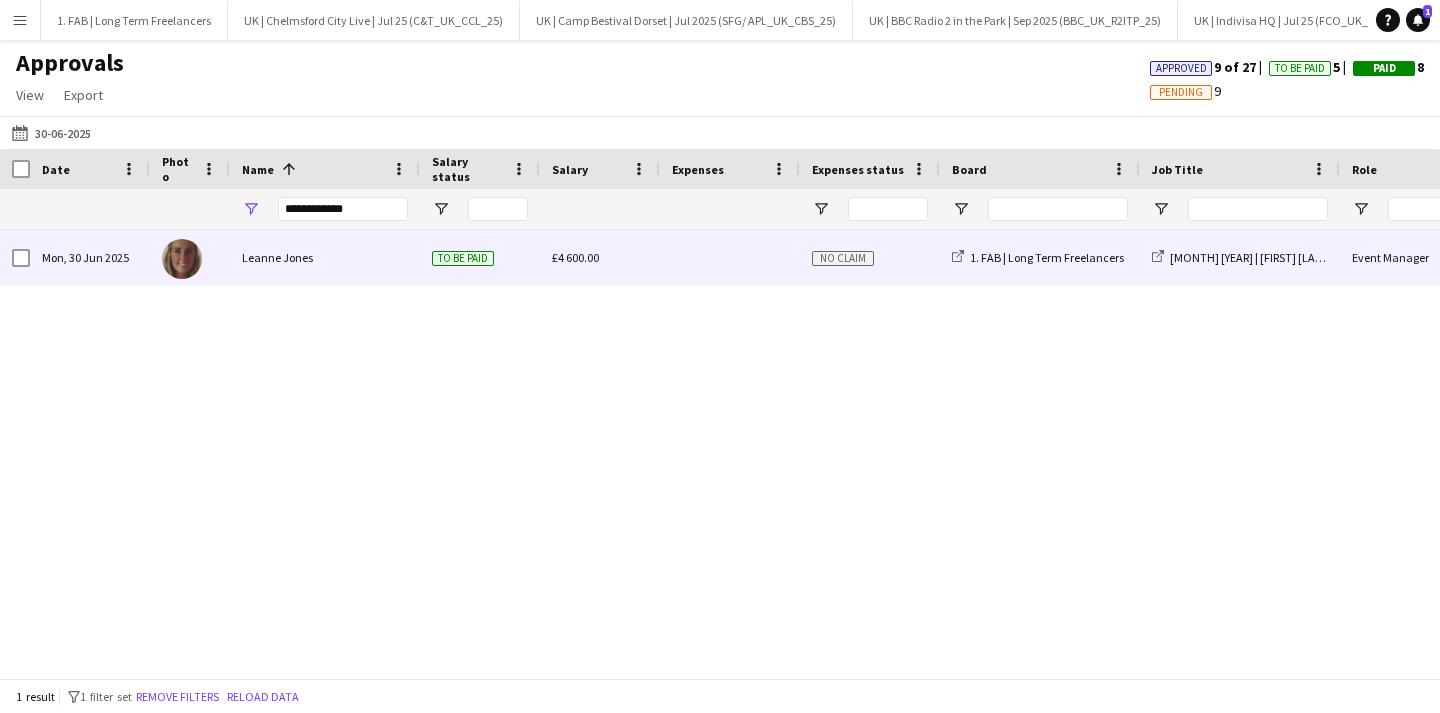 click on "Leanne Jones" at bounding box center [325, 257] 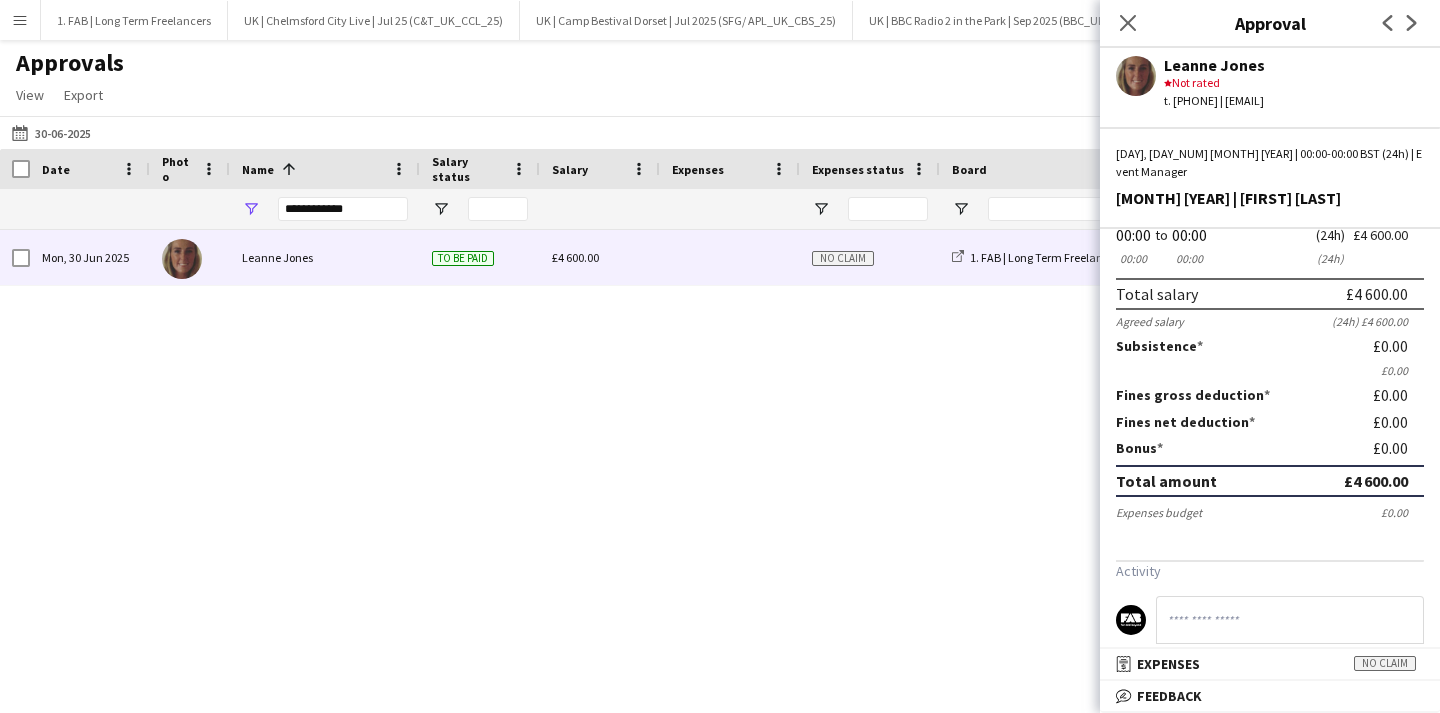 scroll, scrollTop: 92, scrollLeft: 0, axis: vertical 